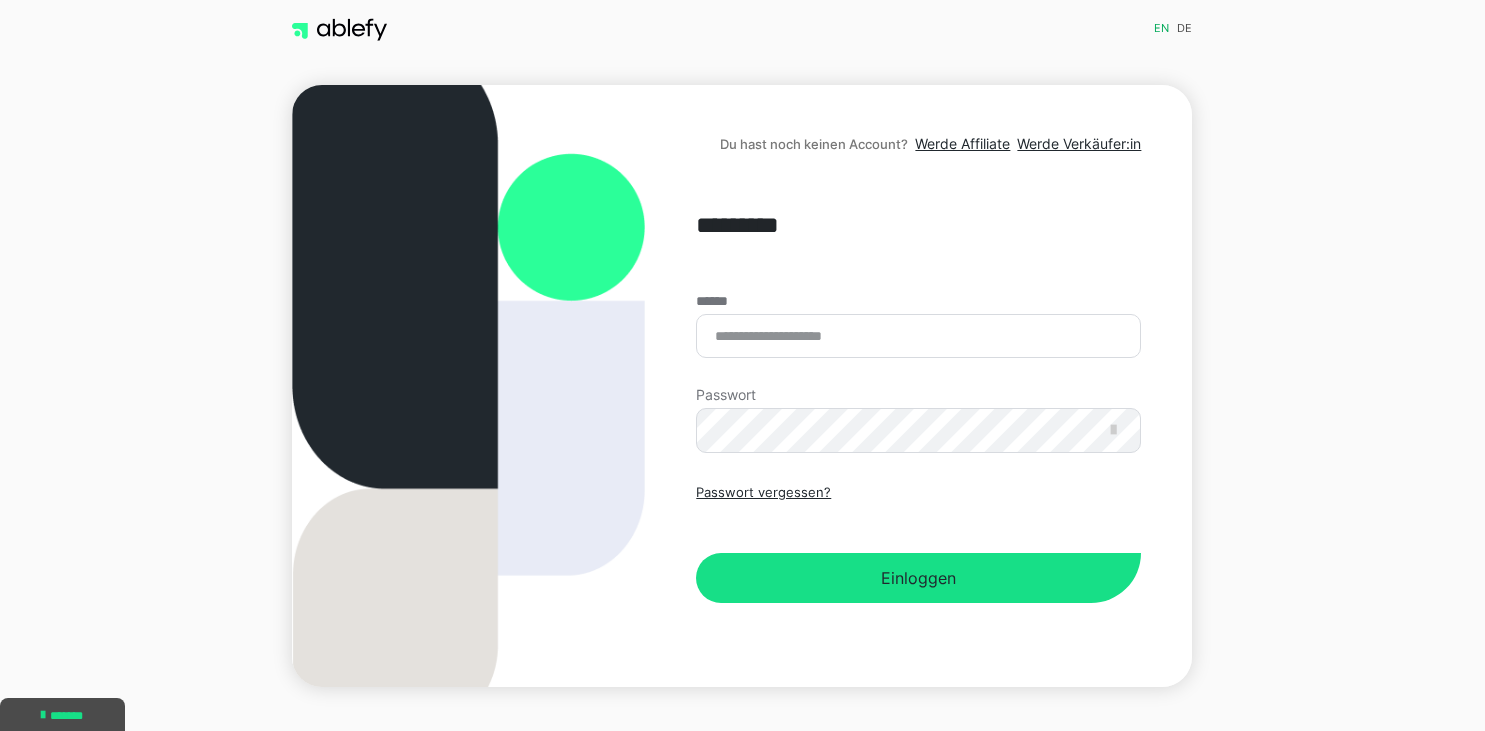 scroll, scrollTop: 0, scrollLeft: 0, axis: both 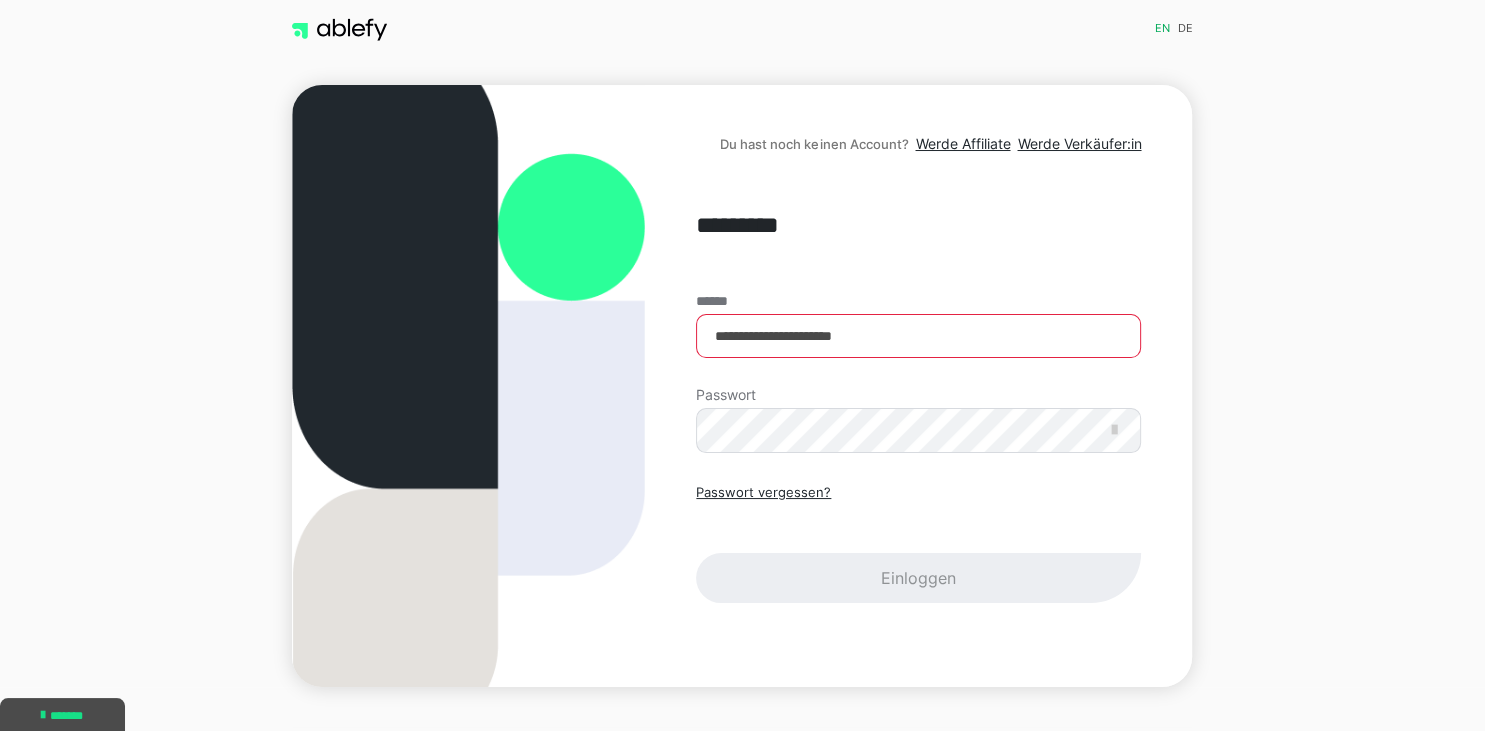 type on "**********" 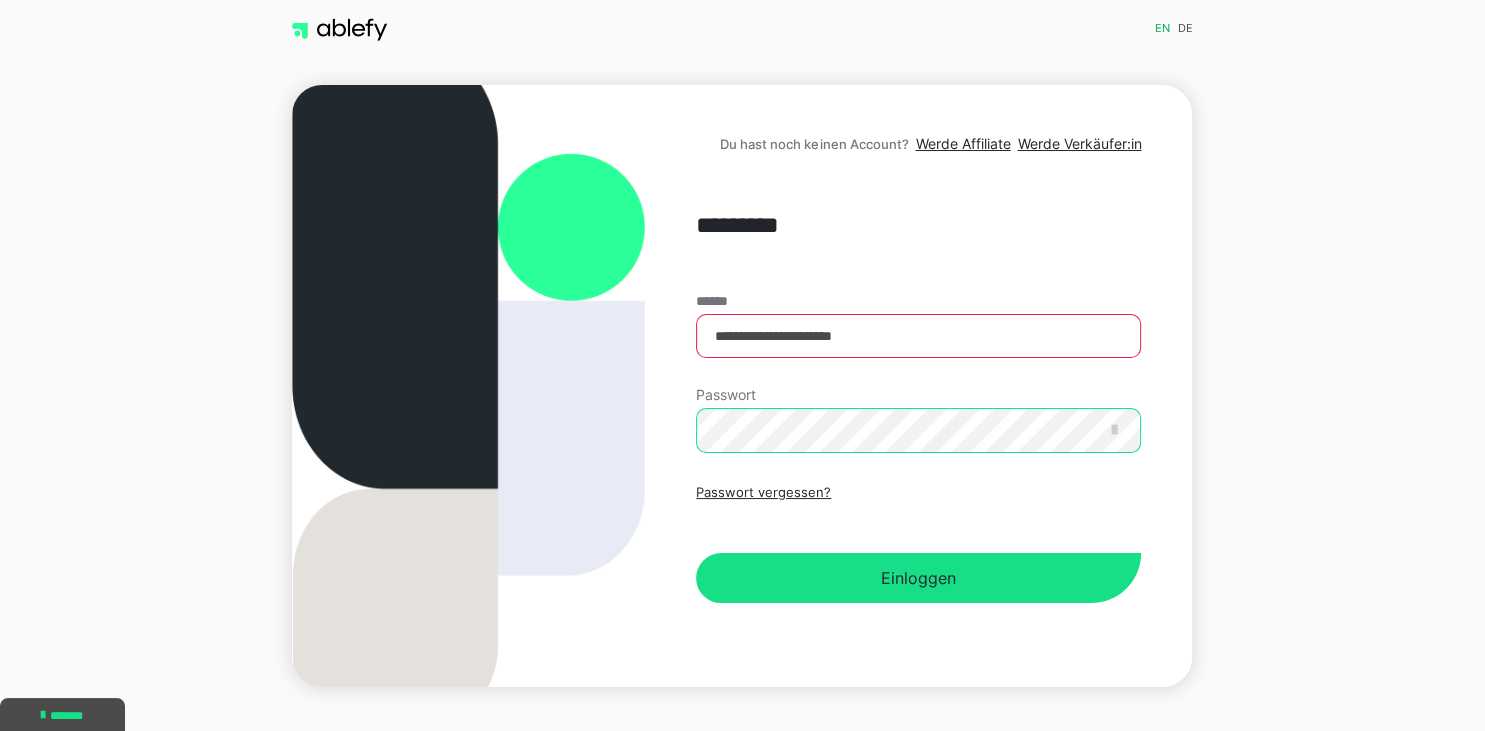 click on "Einloggen" at bounding box center [918, 578] 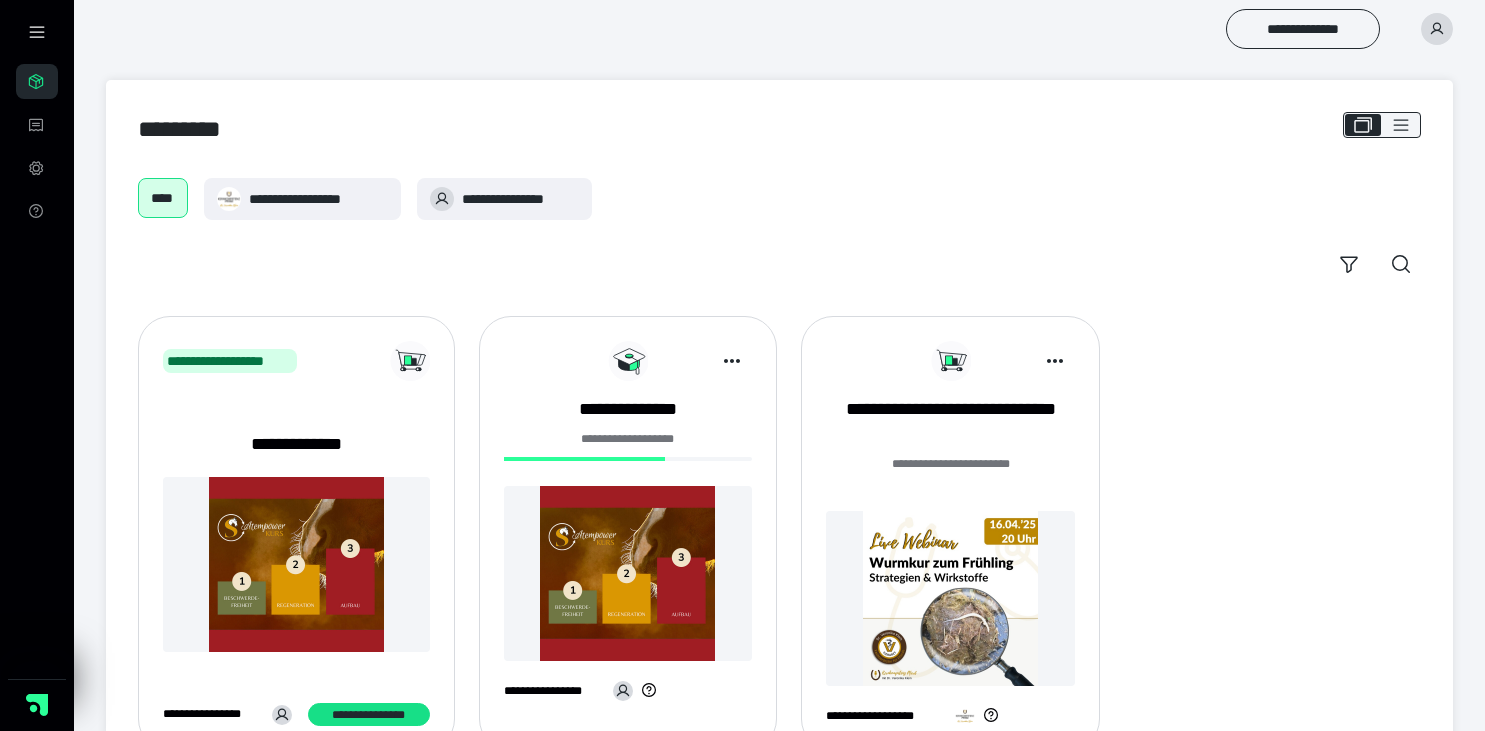 scroll, scrollTop: 0, scrollLeft: 0, axis: both 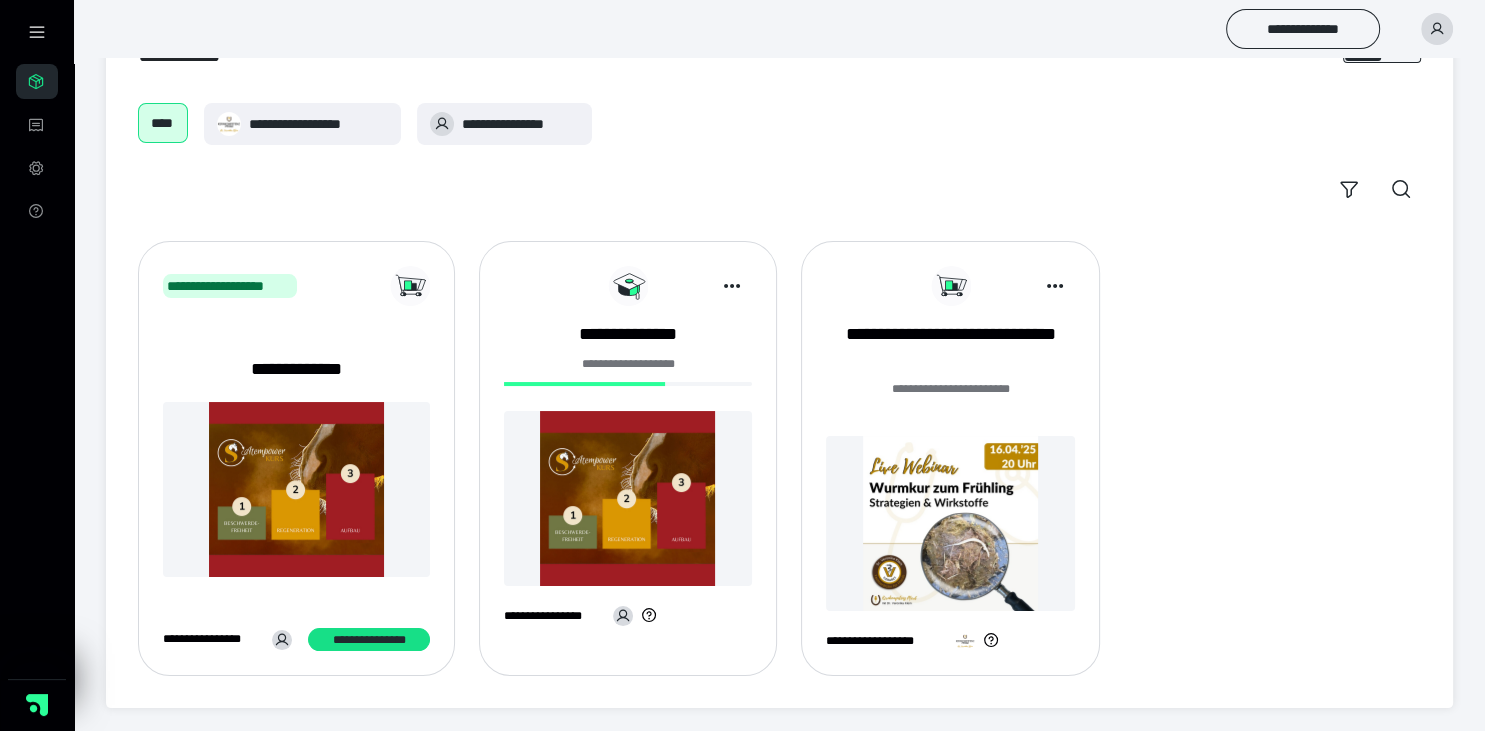 click at bounding box center [628, 498] 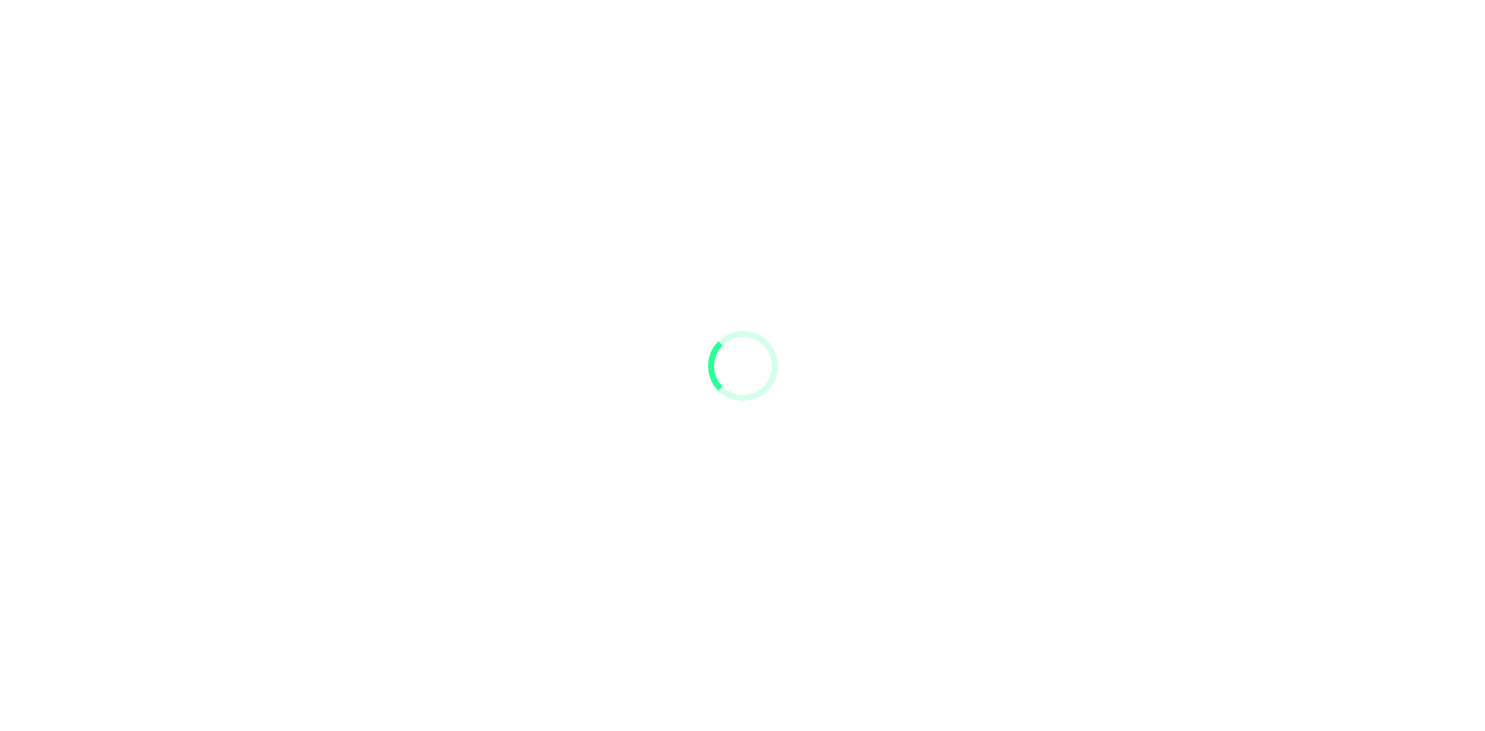 scroll, scrollTop: 0, scrollLeft: 0, axis: both 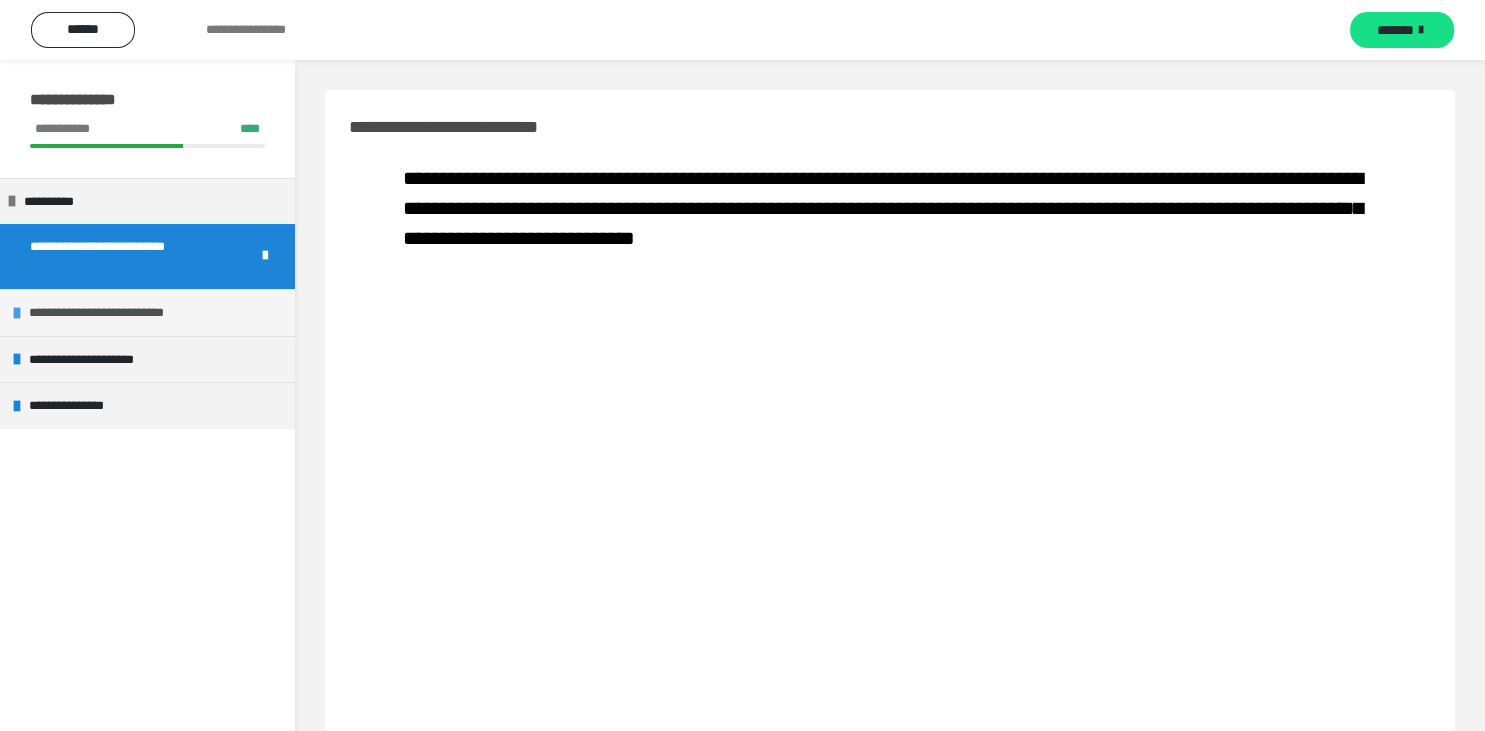 click on "**********" at bounding box center [117, 313] 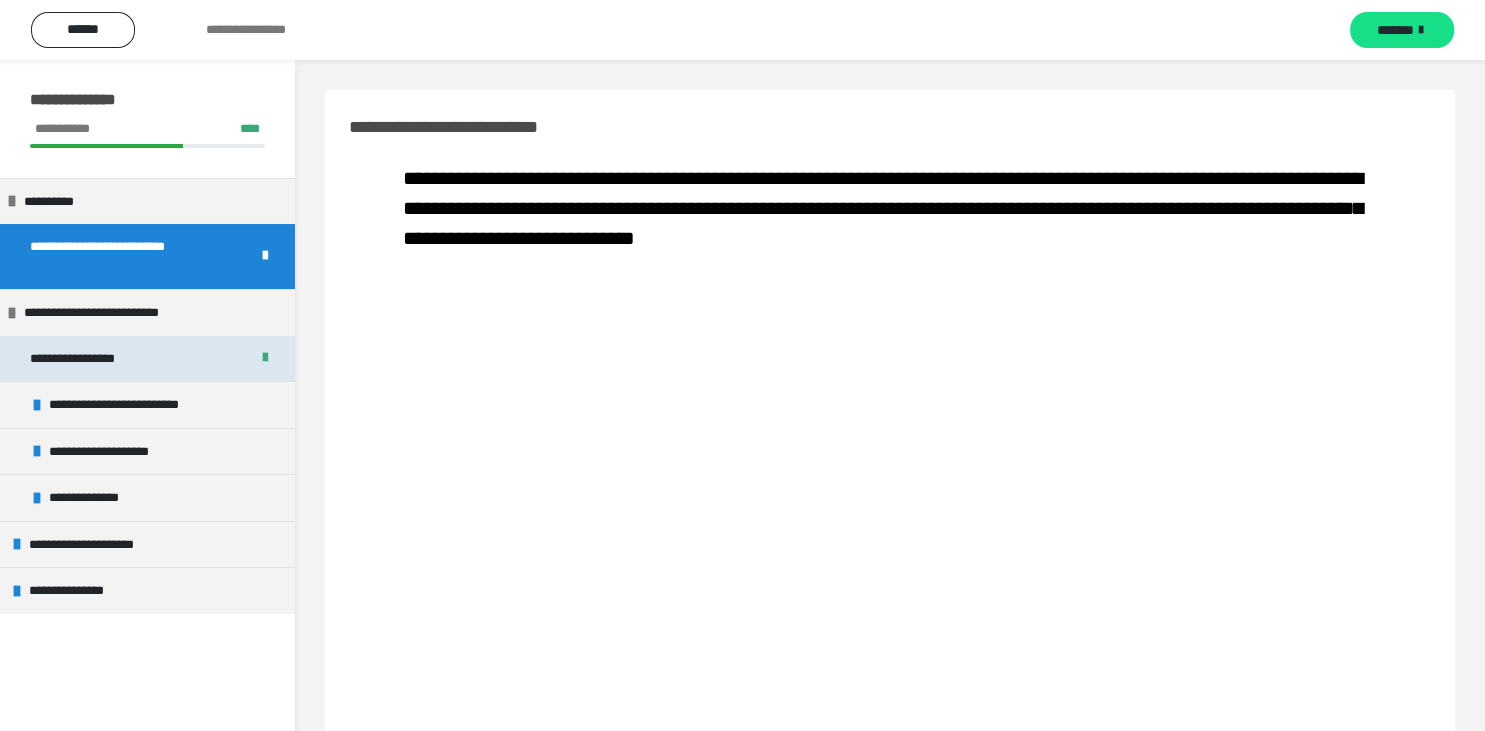click on "**********" at bounding box center [88, 359] 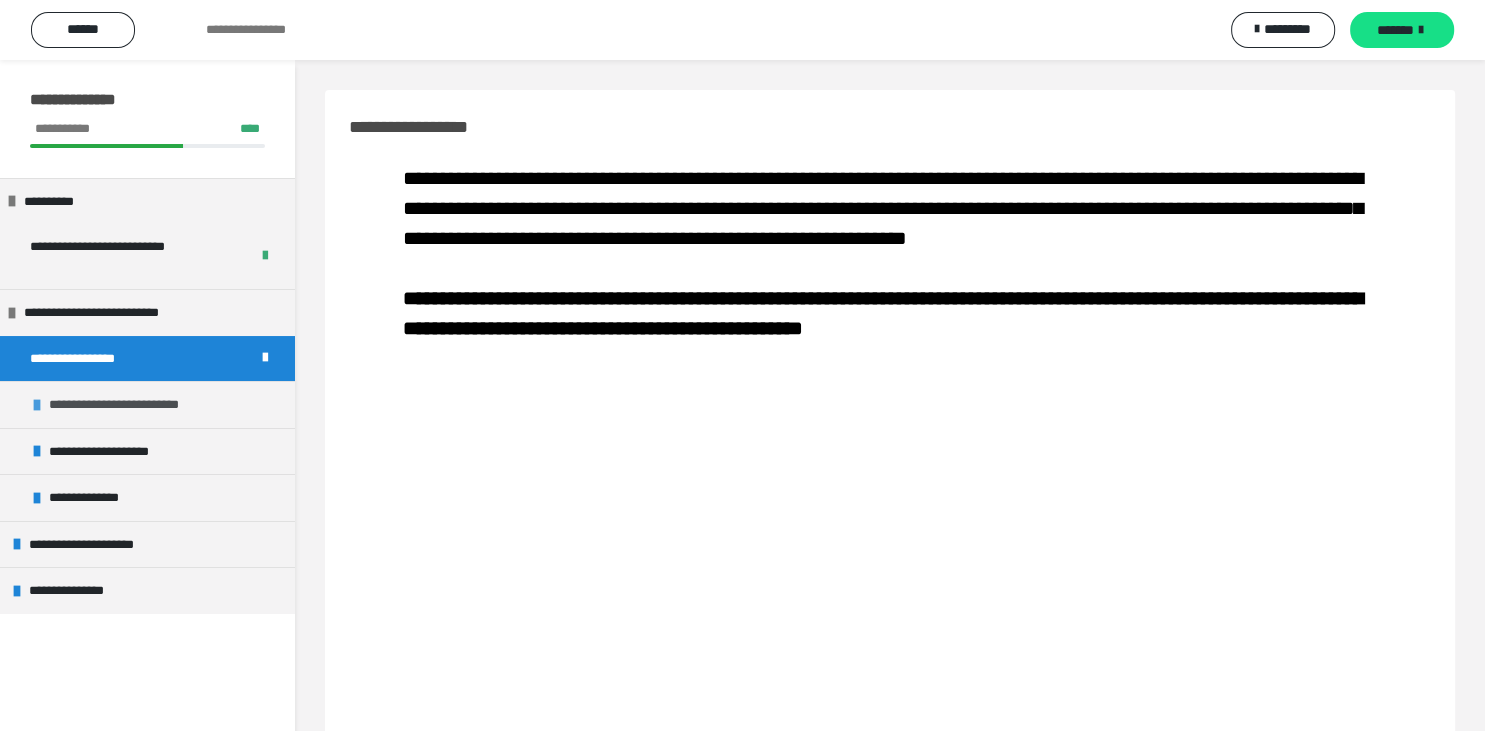 click on "**********" at bounding box center [137, 405] 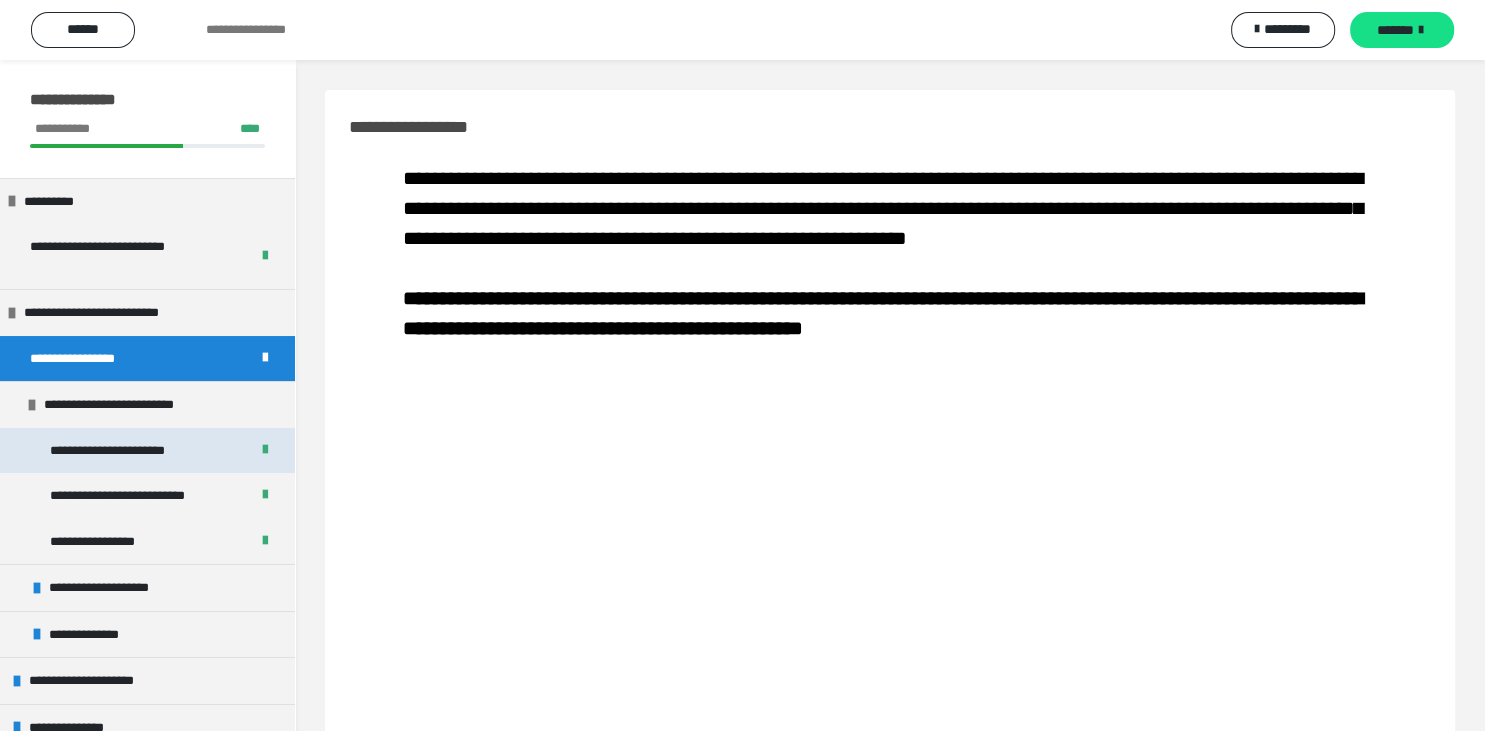 click on "**********" at bounding box center (138, 451) 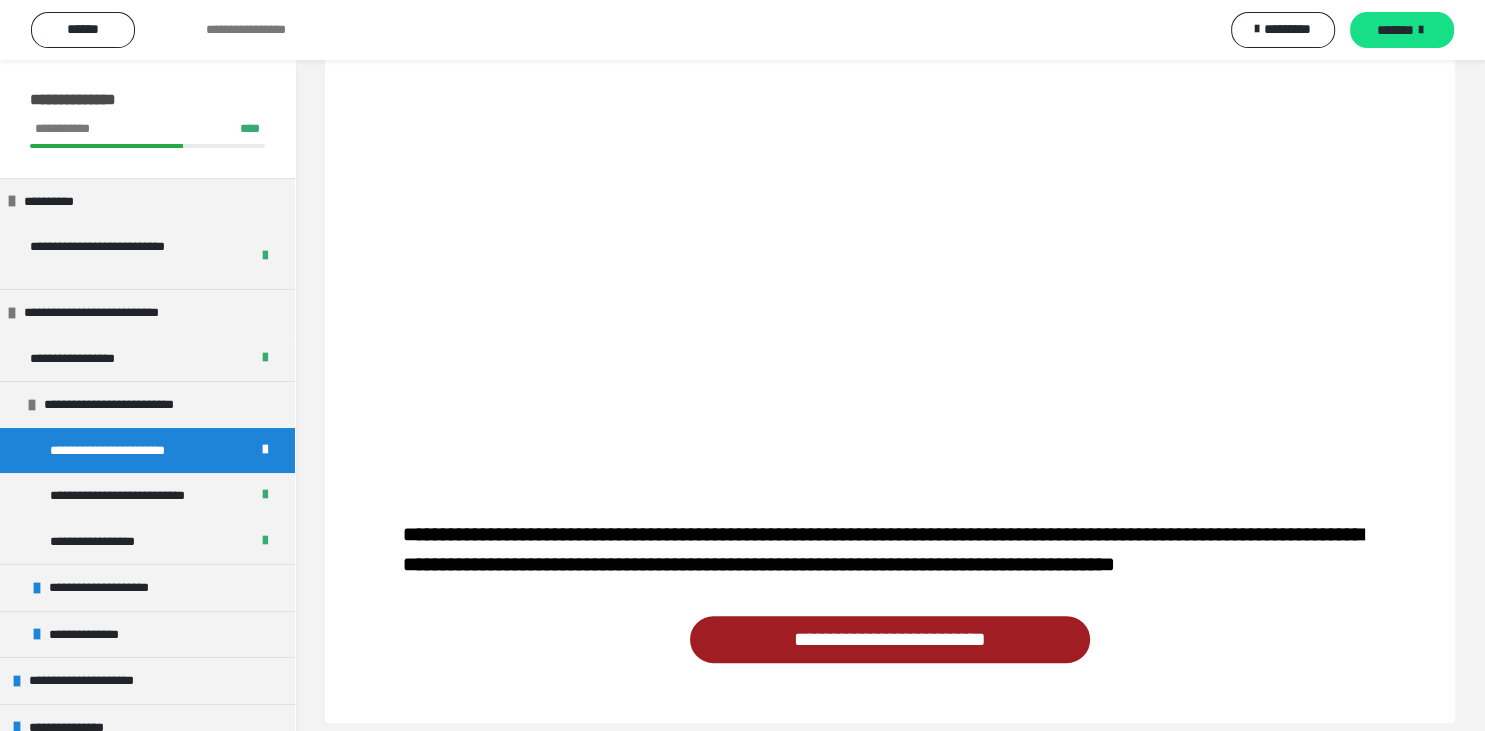 scroll, scrollTop: 368, scrollLeft: 0, axis: vertical 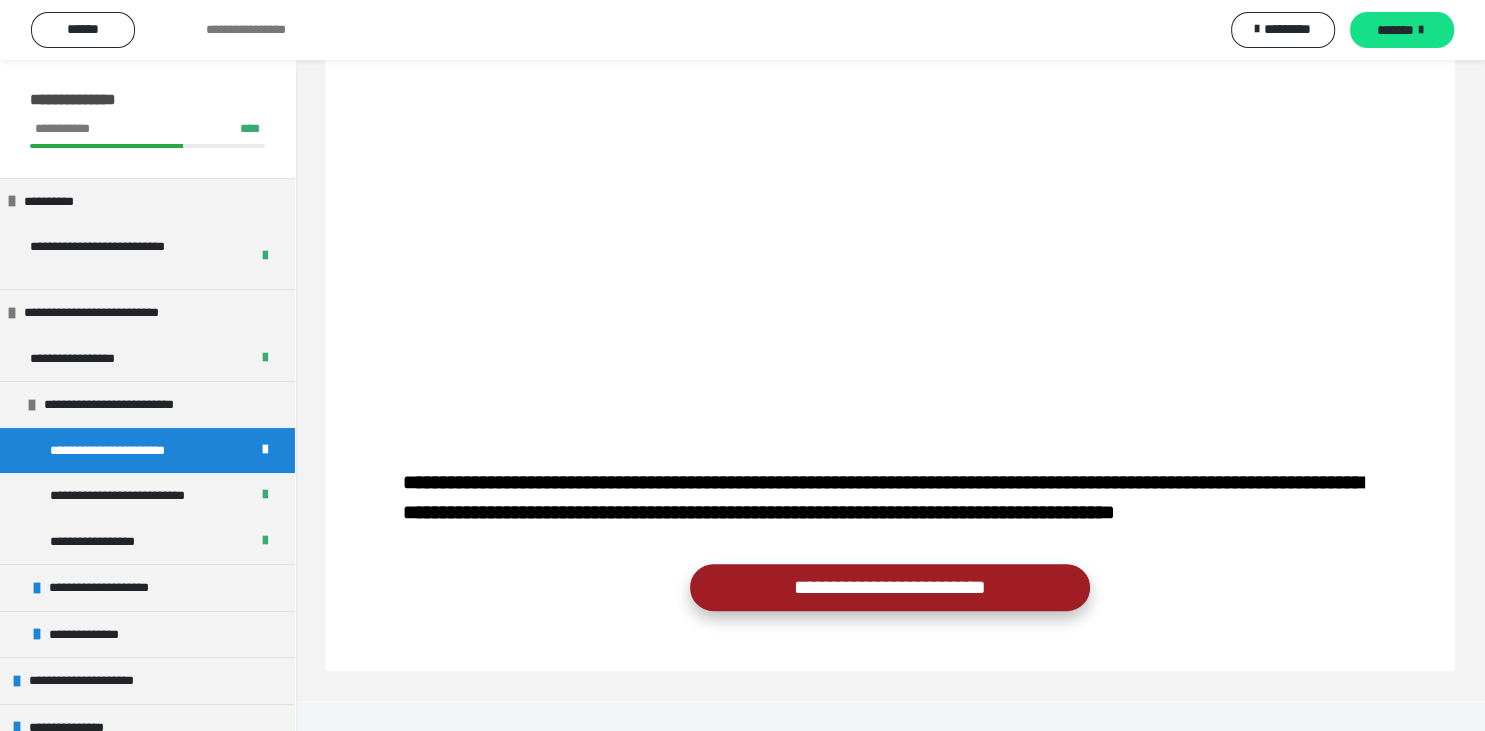 click on "**********" at bounding box center (890, 587) 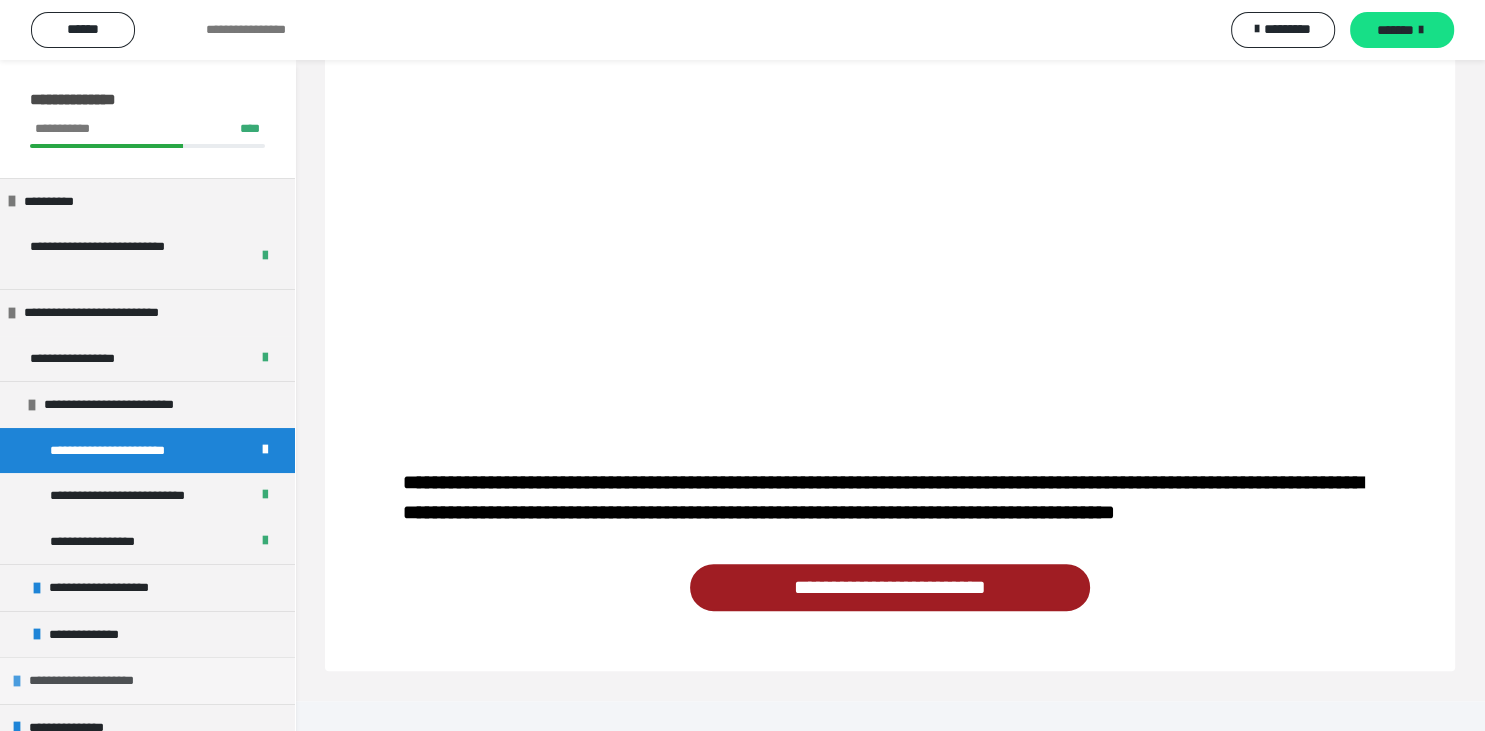 click on "**********" at bounding box center [99, 681] 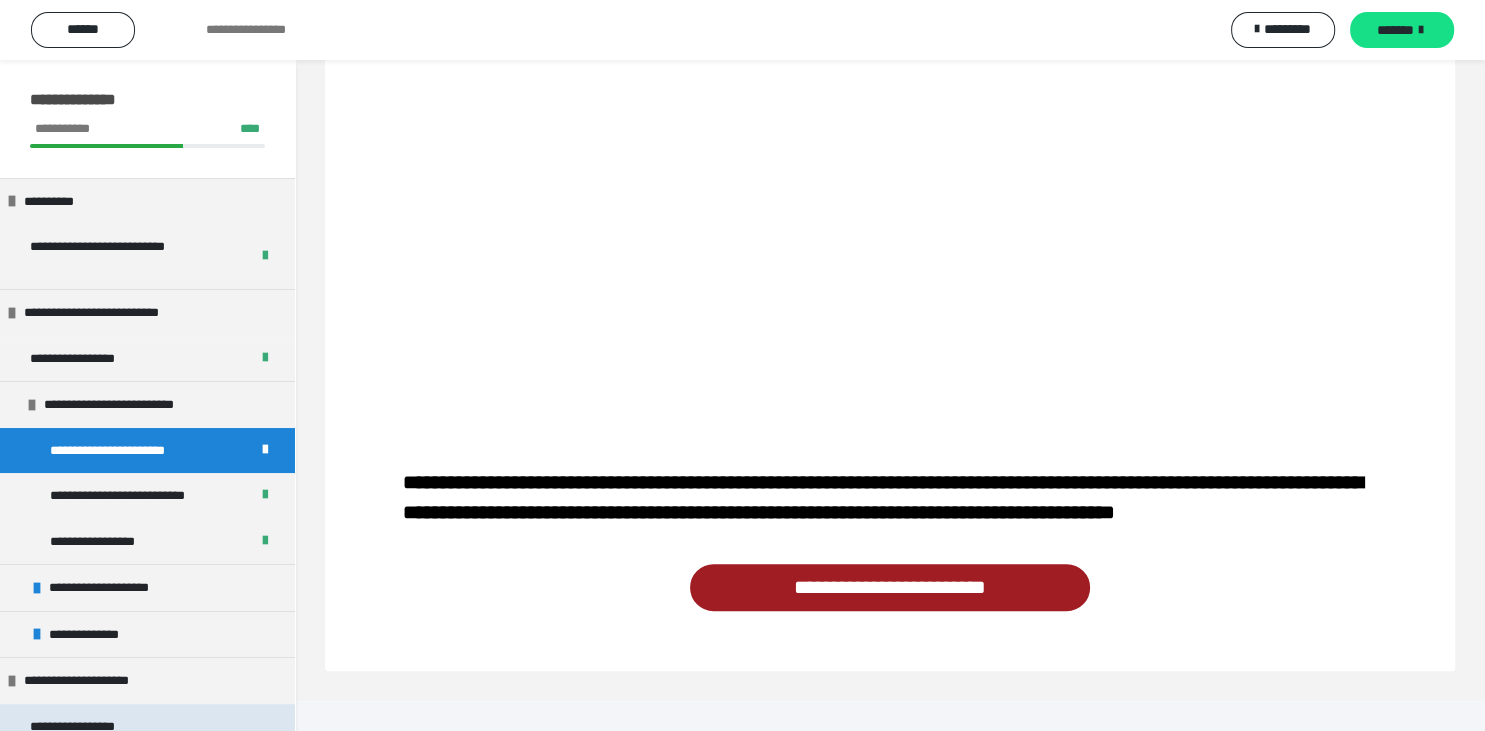 click on "**********" at bounding box center [89, 727] 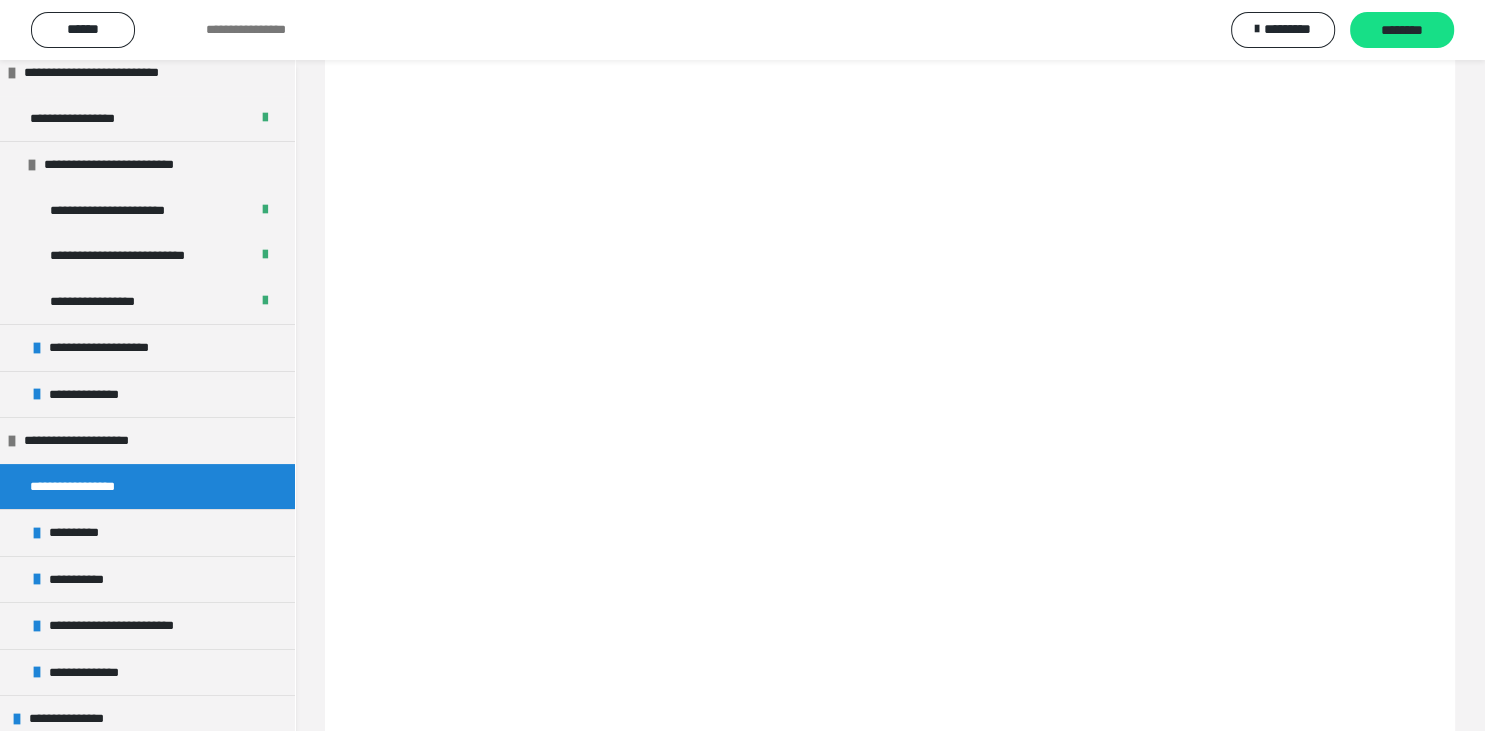 scroll, scrollTop: 253, scrollLeft: 0, axis: vertical 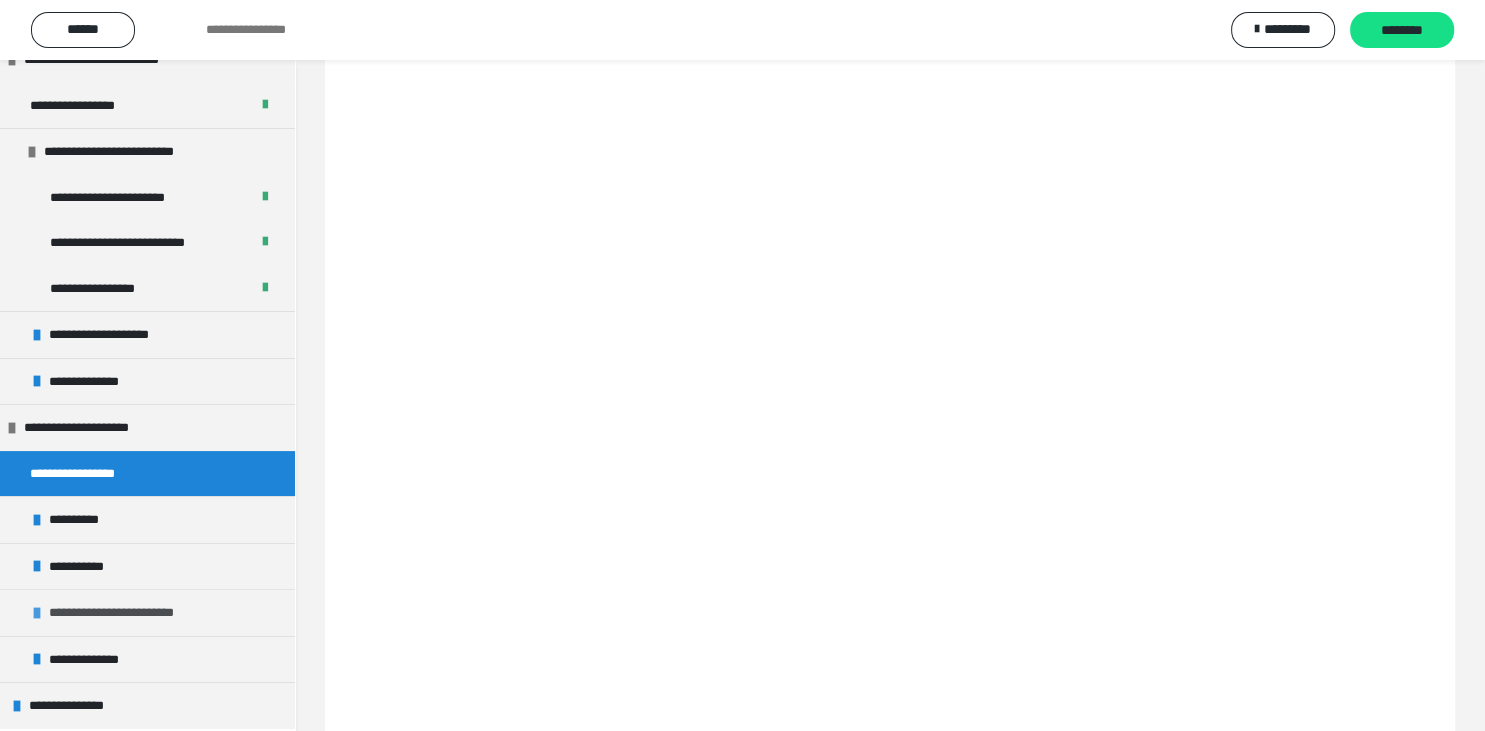 click on "**********" at bounding box center [129, 613] 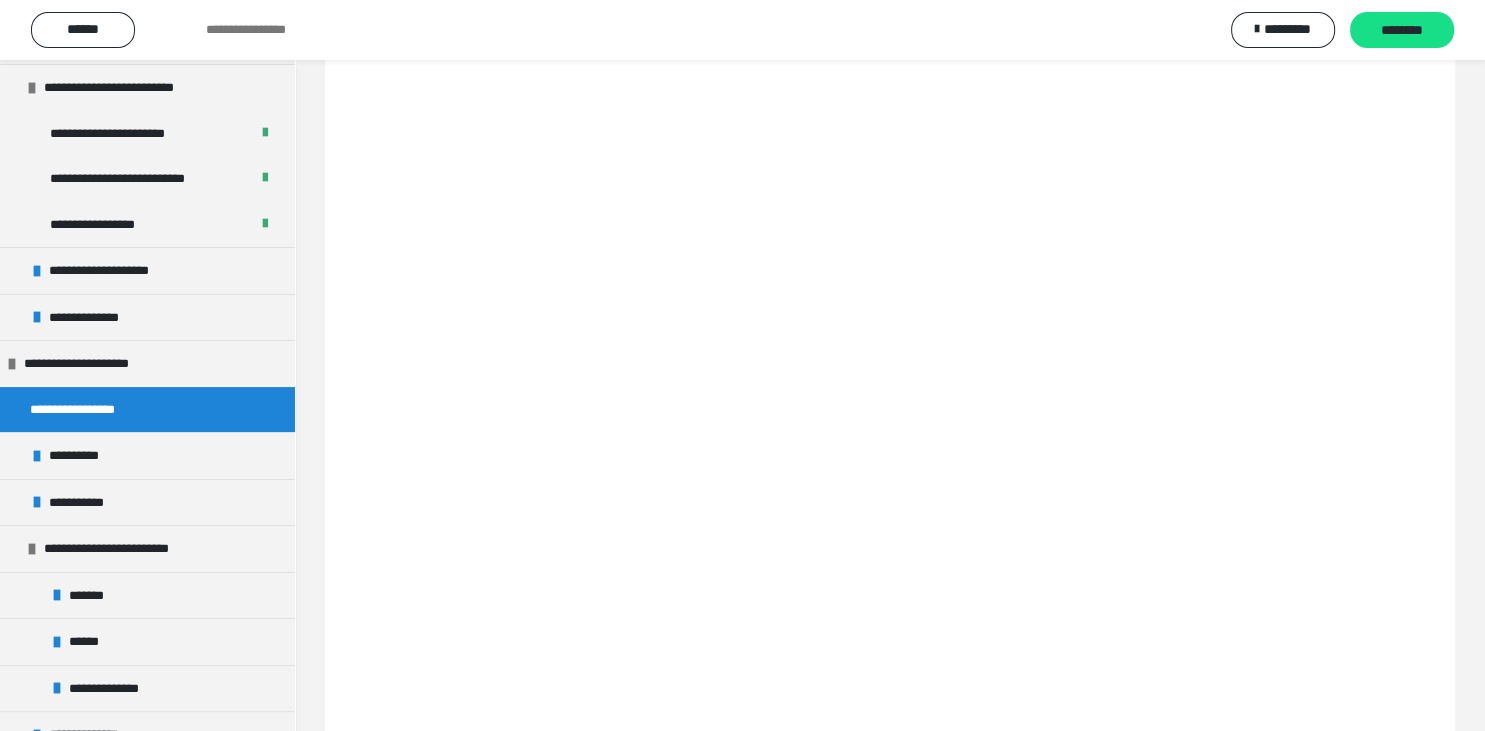 scroll, scrollTop: 392, scrollLeft: 0, axis: vertical 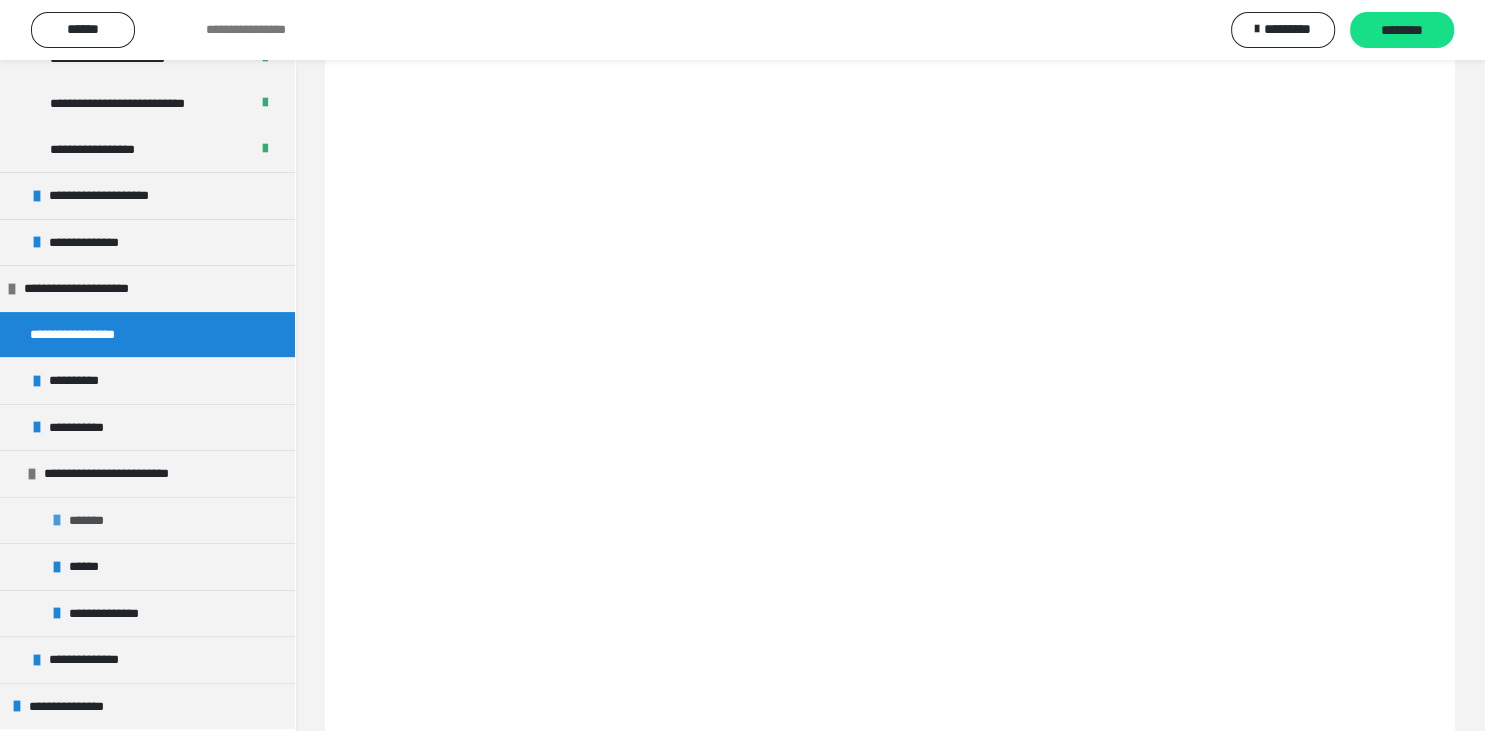 click on "*******" at bounding box center (147, 520) 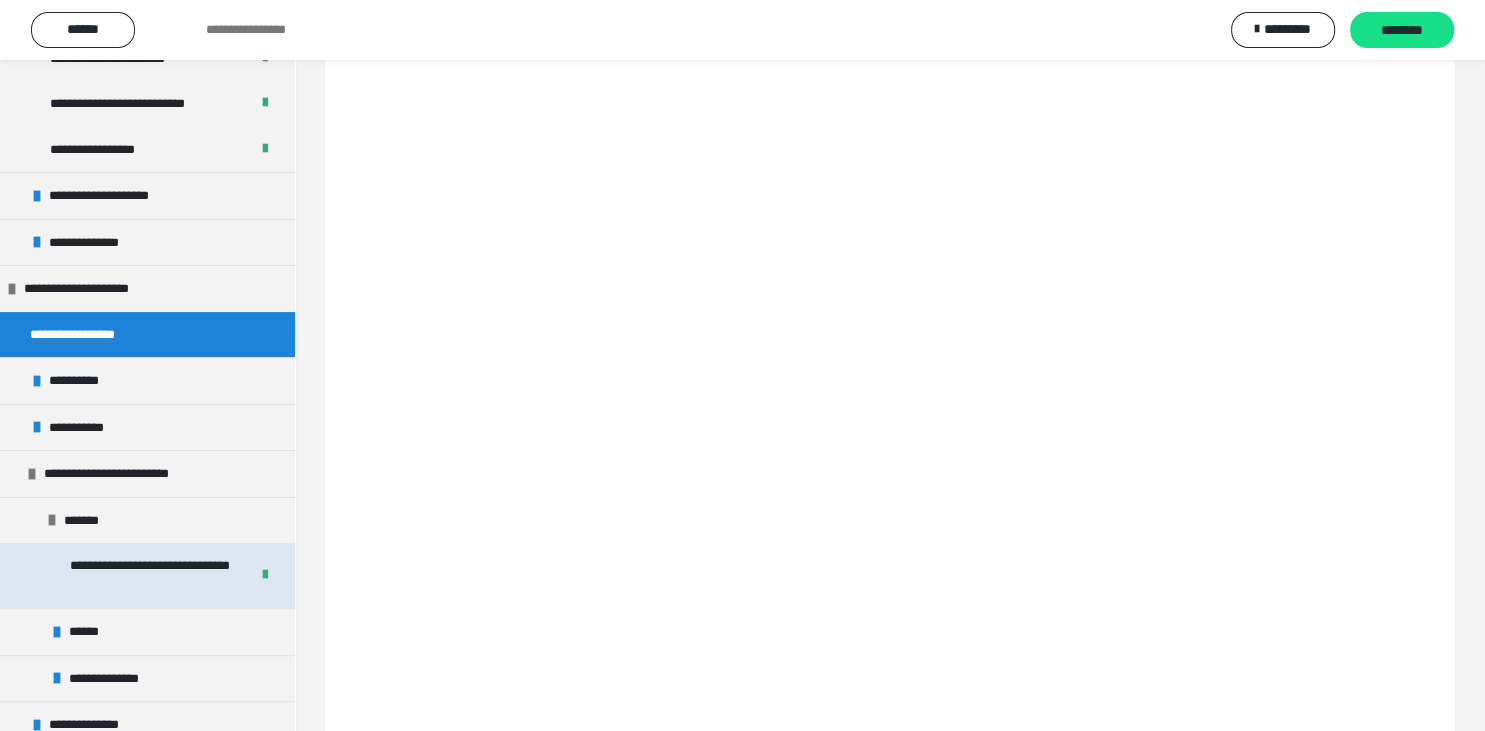 click on "**********" at bounding box center (151, 575) 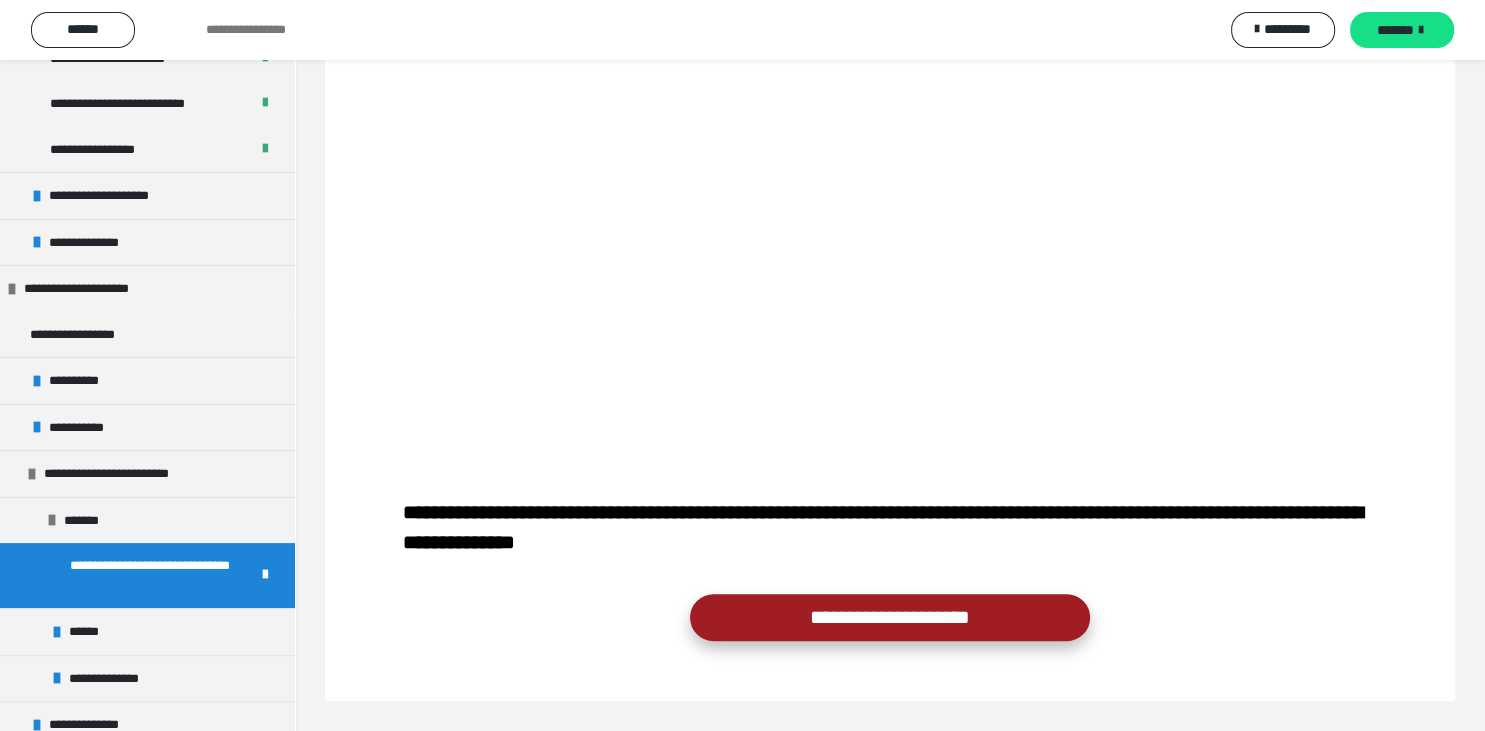 click on "**********" at bounding box center [890, 617] 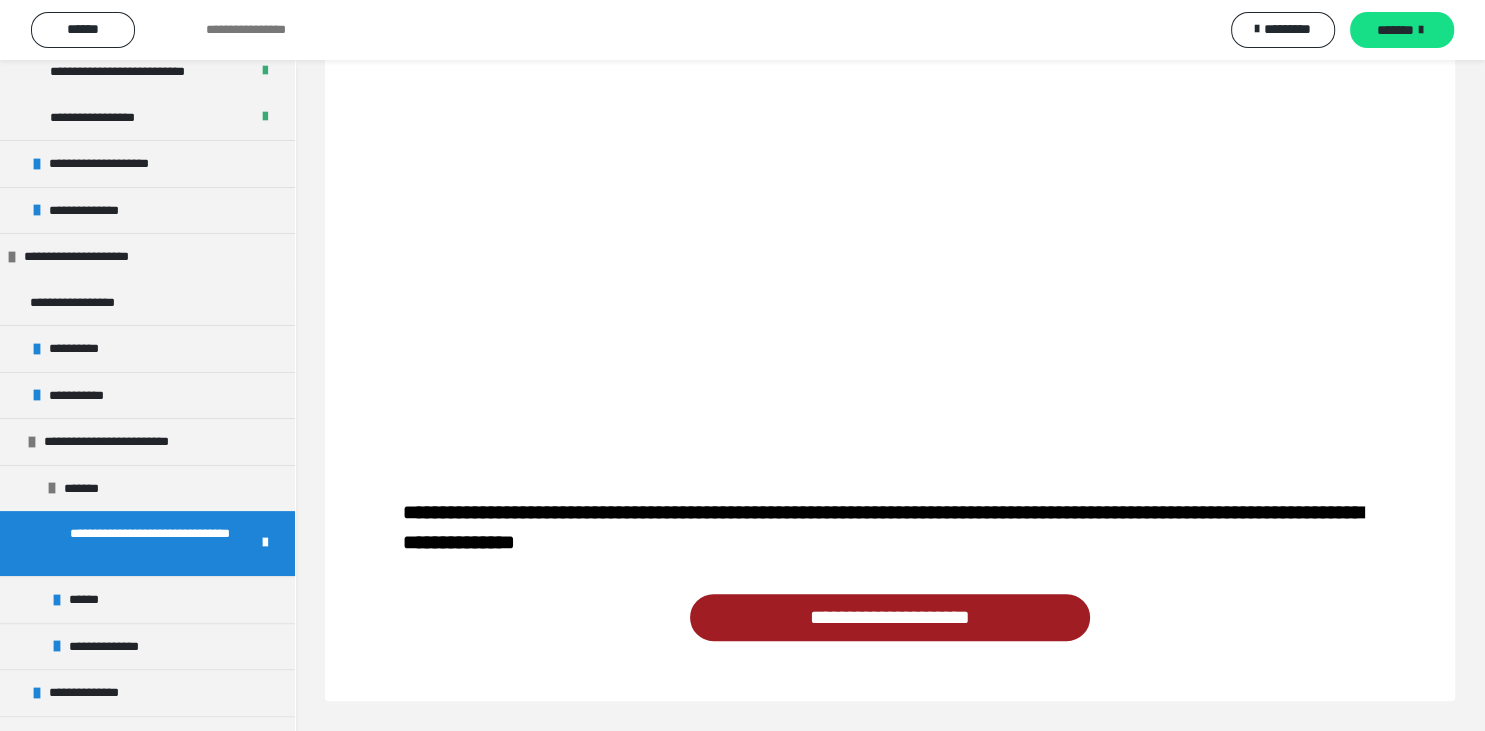 scroll, scrollTop: 456, scrollLeft: 0, axis: vertical 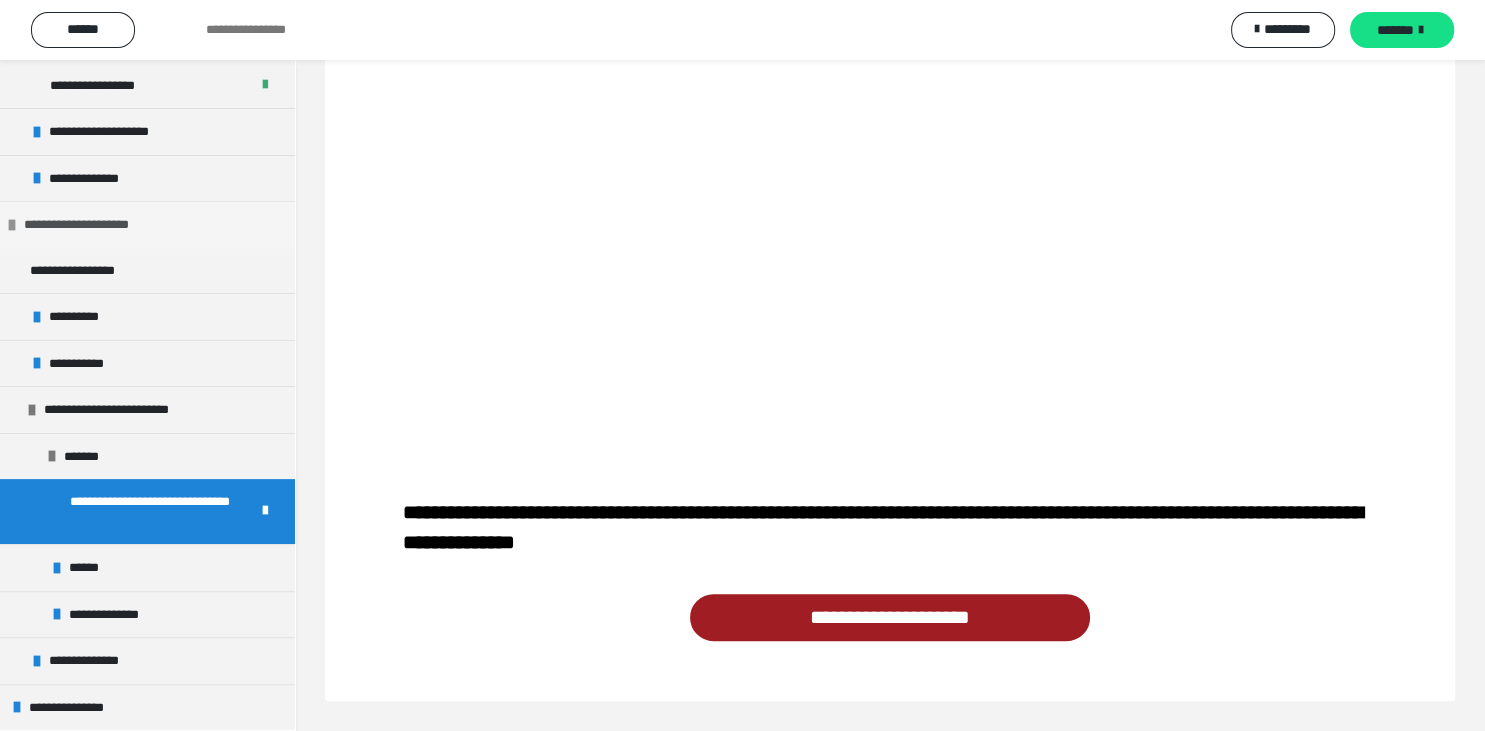 click at bounding box center (12, 225) 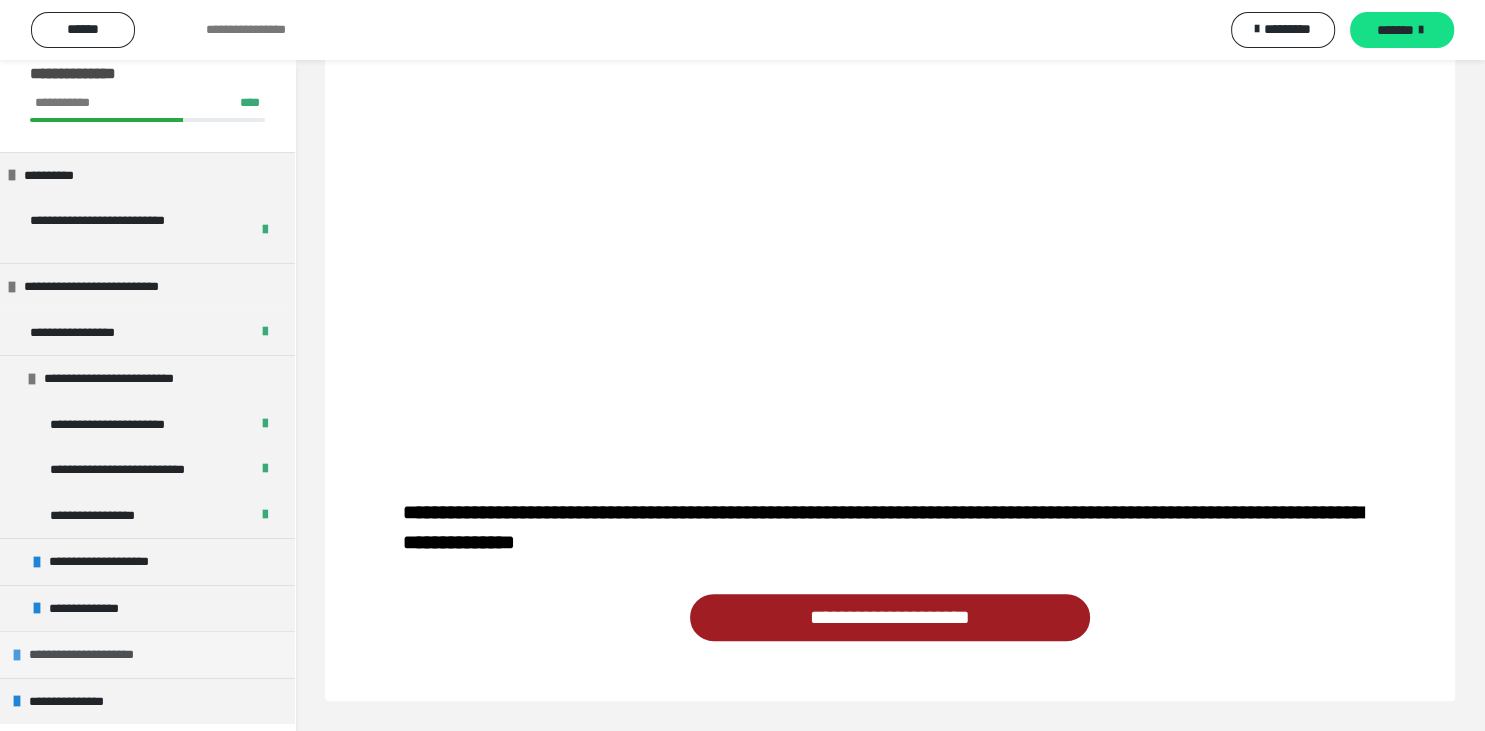 scroll, scrollTop: 22, scrollLeft: 0, axis: vertical 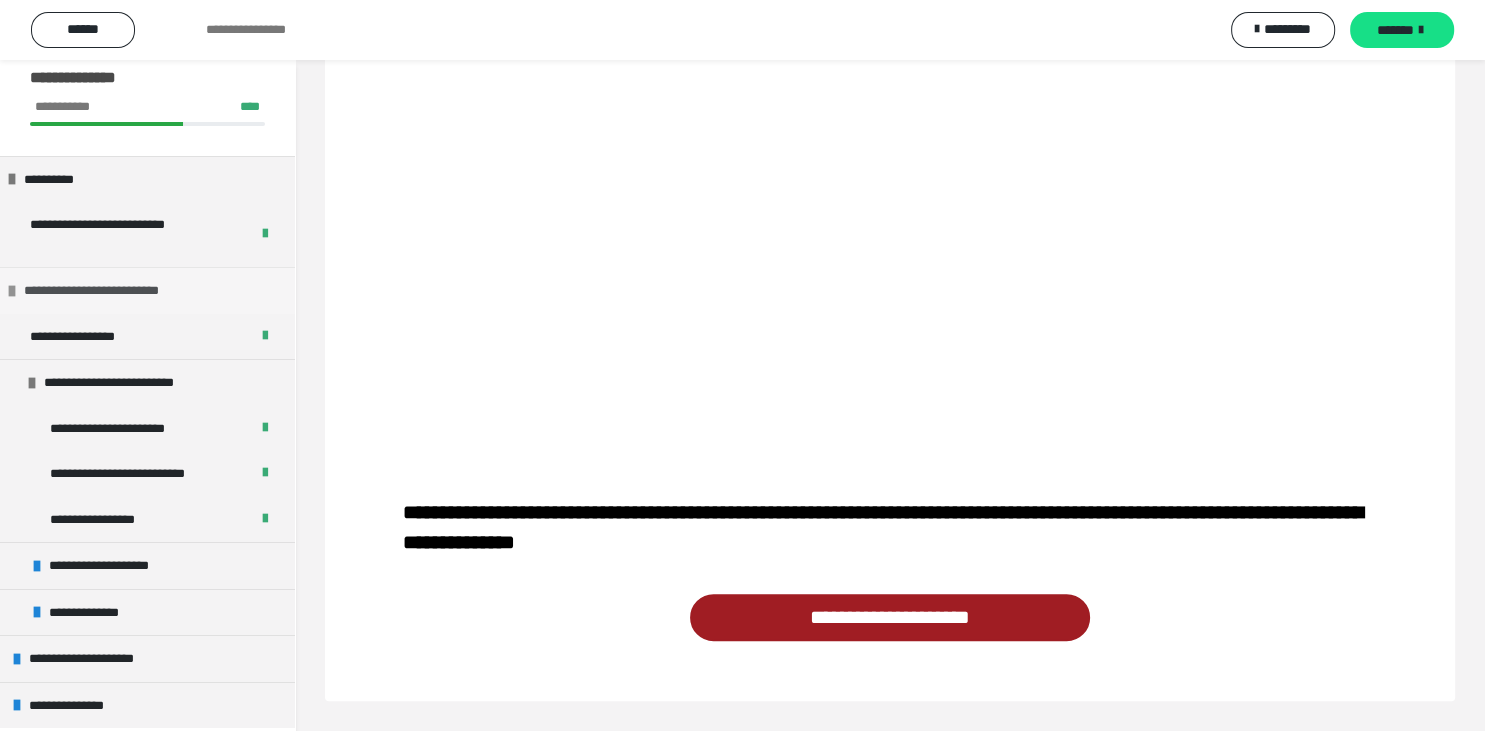 click on "**********" at bounding box center [112, 291] 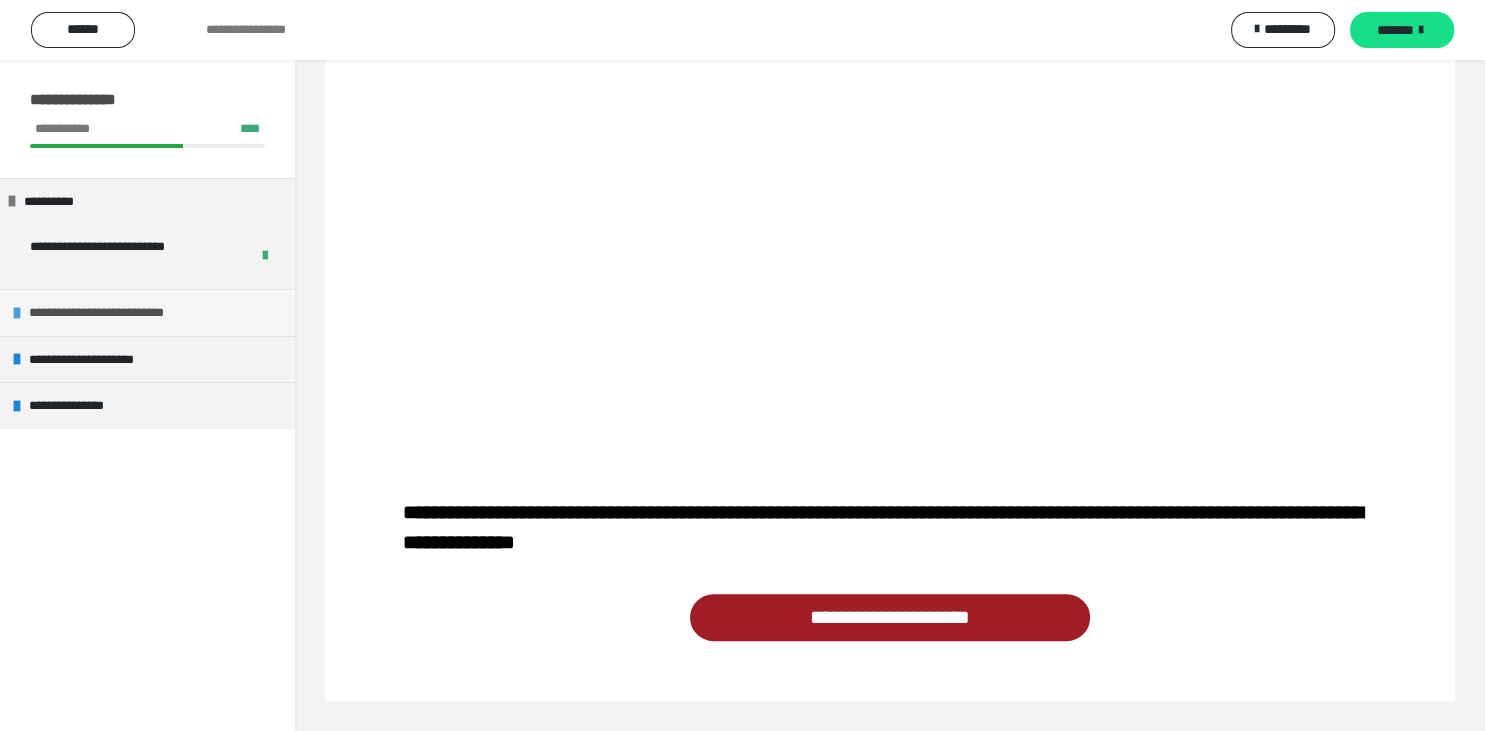 scroll, scrollTop: 0, scrollLeft: 0, axis: both 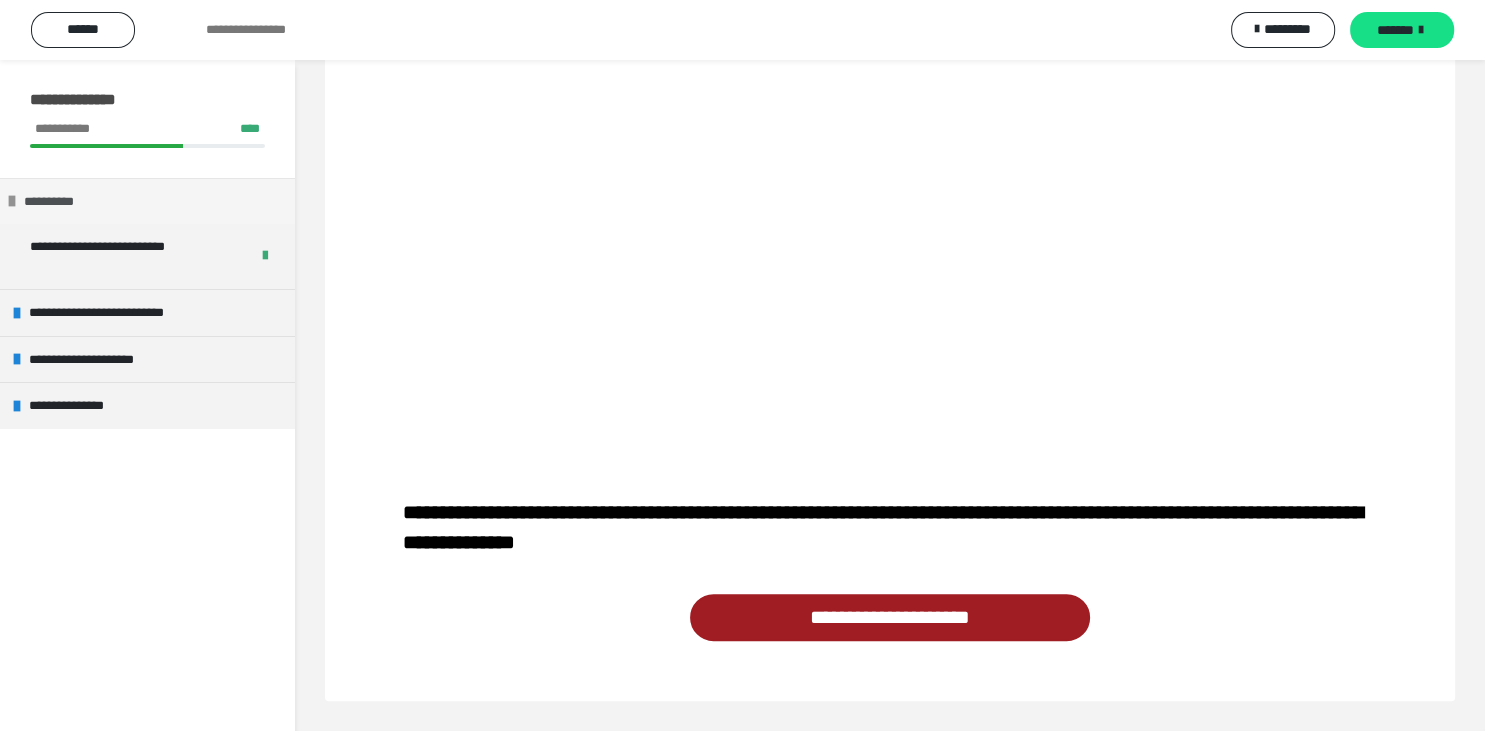 click at bounding box center (12, 201) 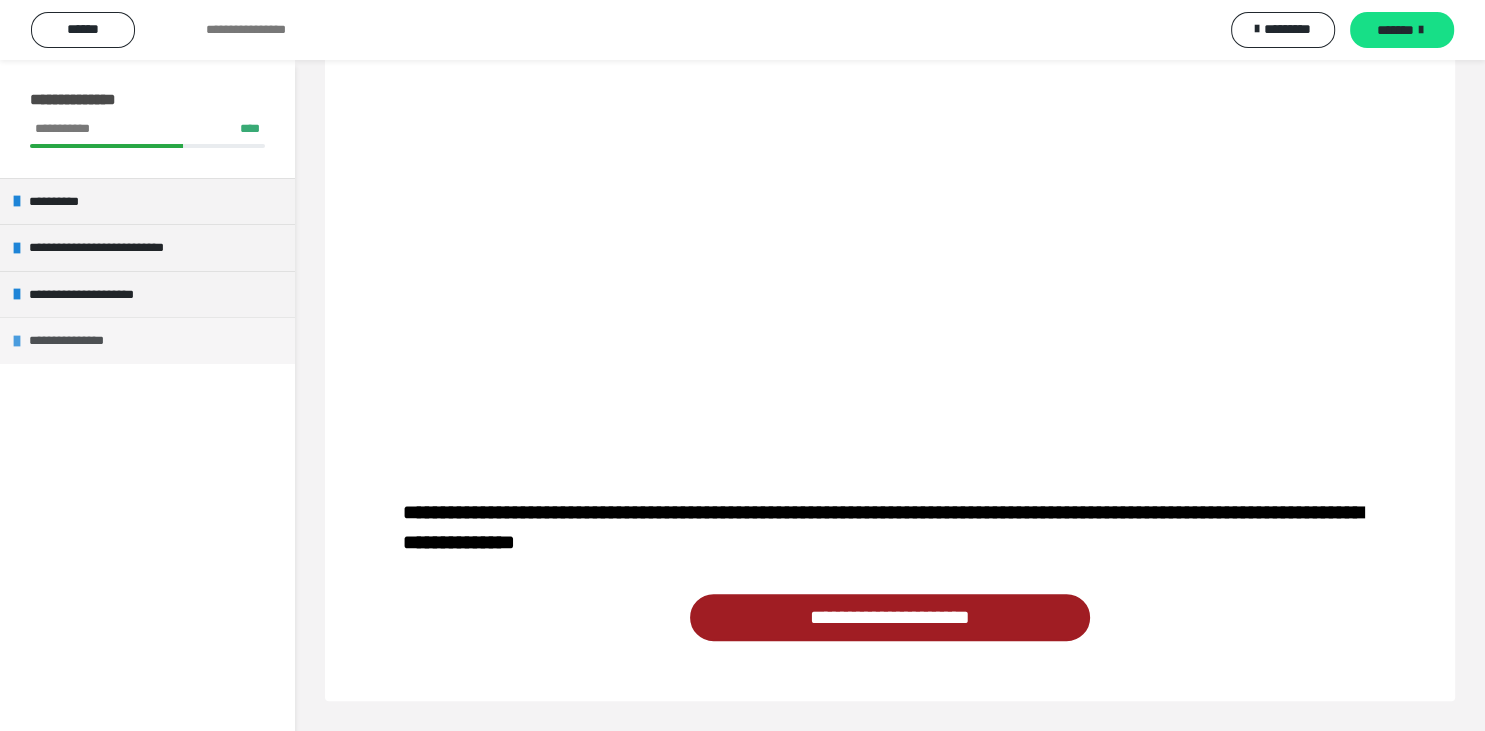click on "**********" at bounding box center (80, 341) 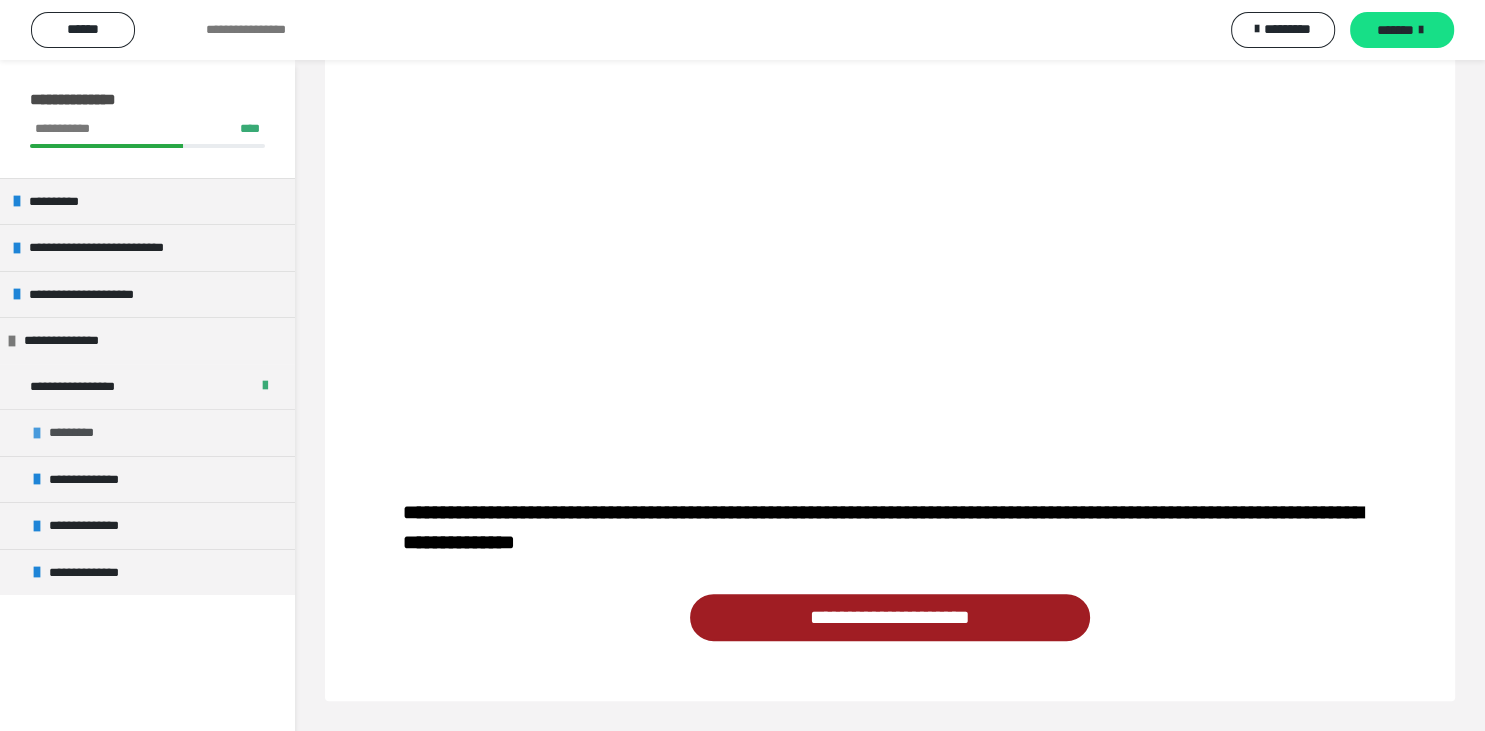 click at bounding box center [37, 433] 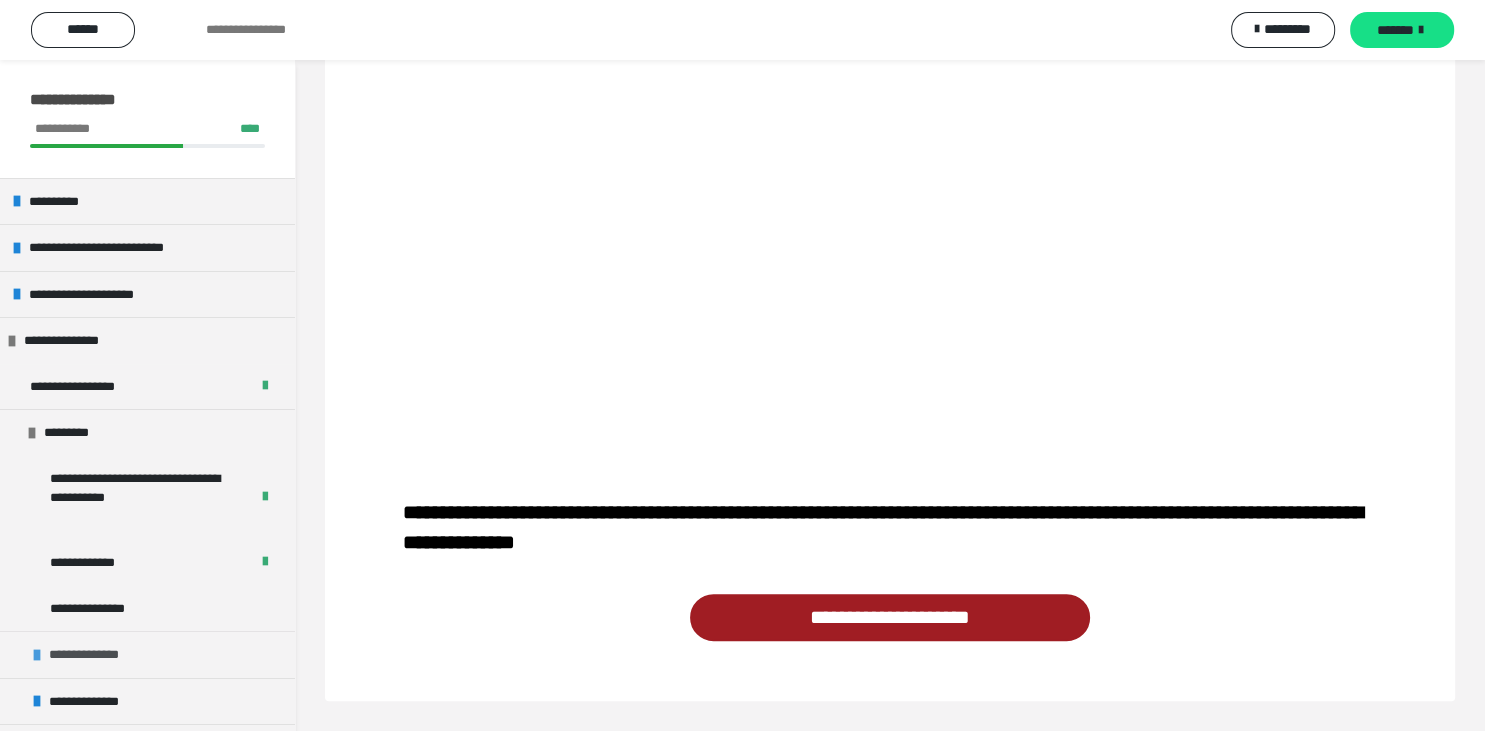 click on "**********" at bounding box center [147, 654] 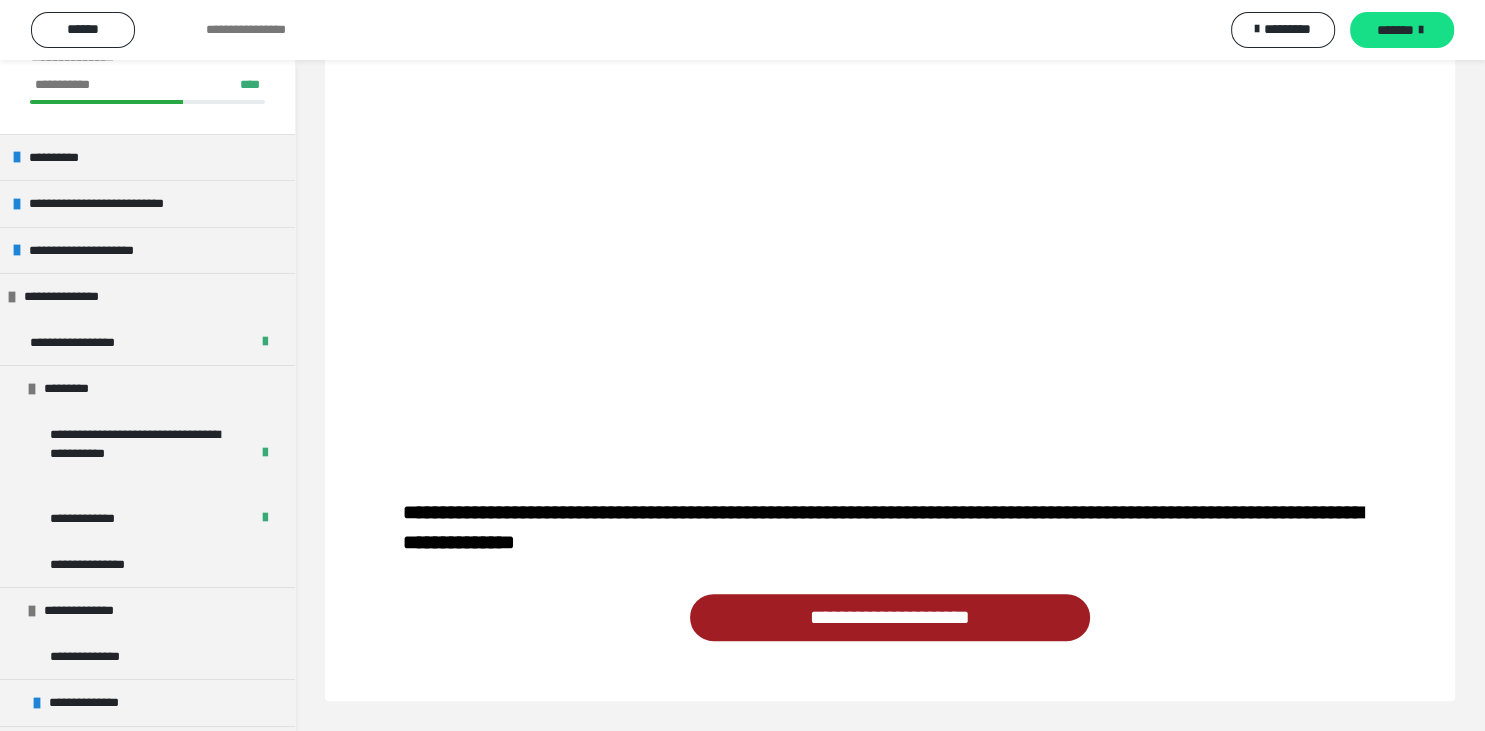 scroll, scrollTop: 88, scrollLeft: 0, axis: vertical 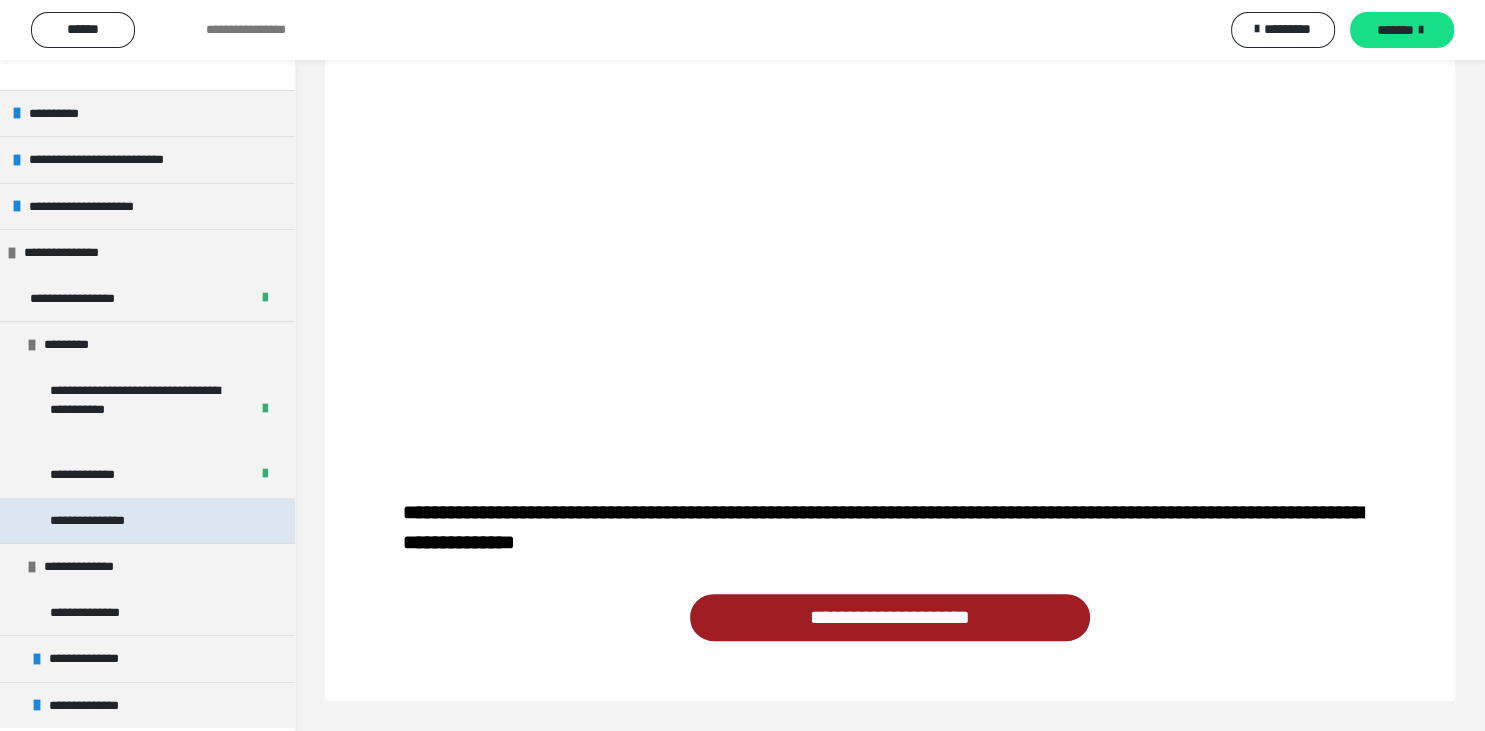 click on "**********" at bounding box center (104, 521) 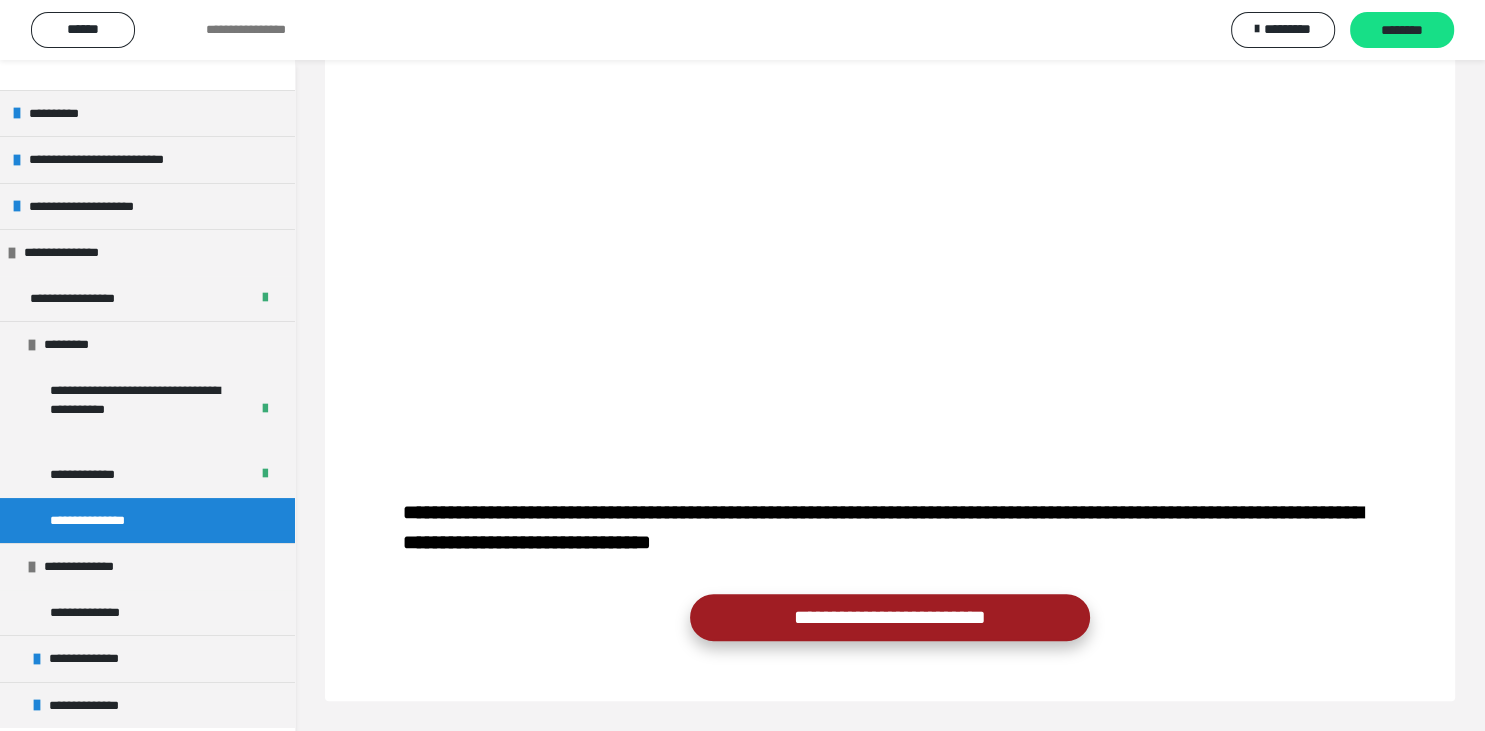 click on "**********" at bounding box center [890, 617] 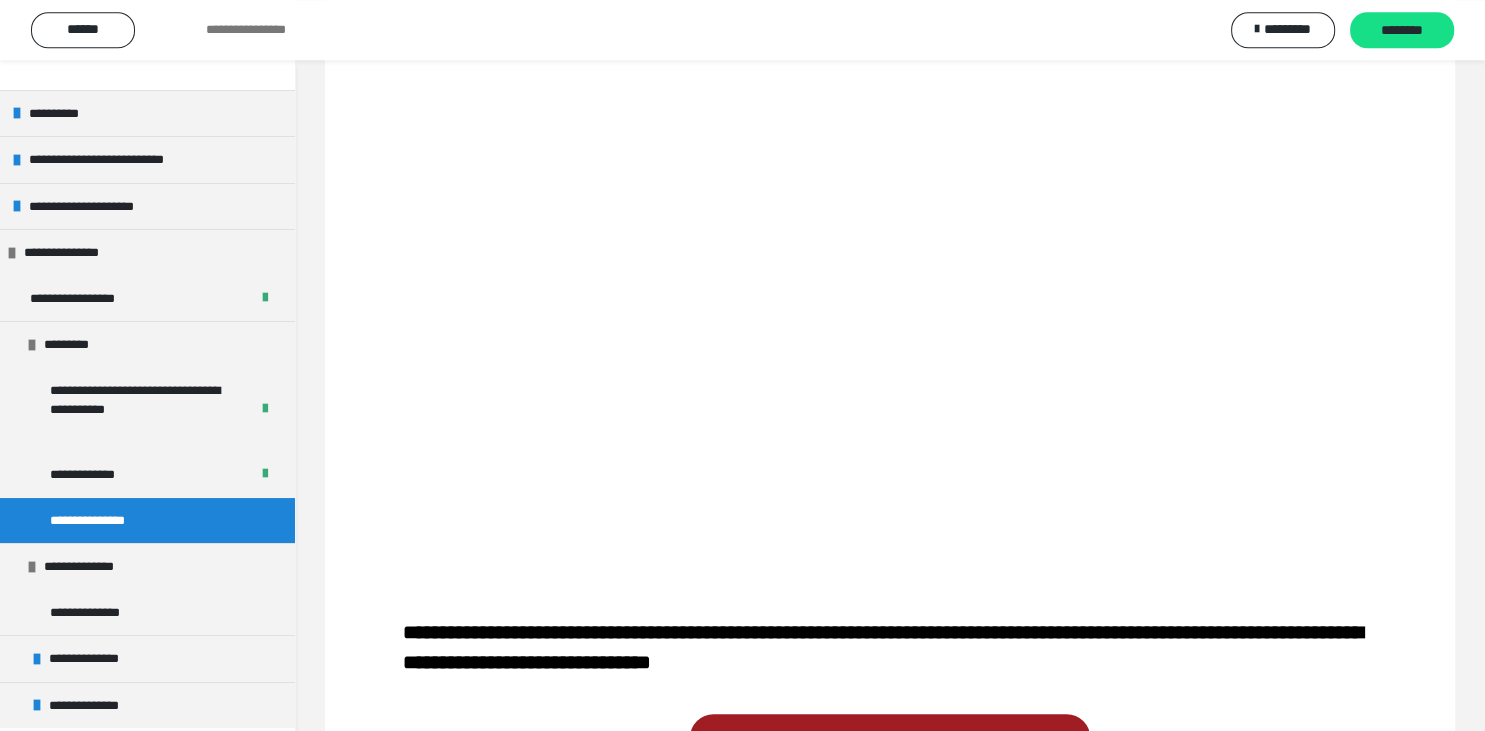 scroll, scrollTop: 0, scrollLeft: 0, axis: both 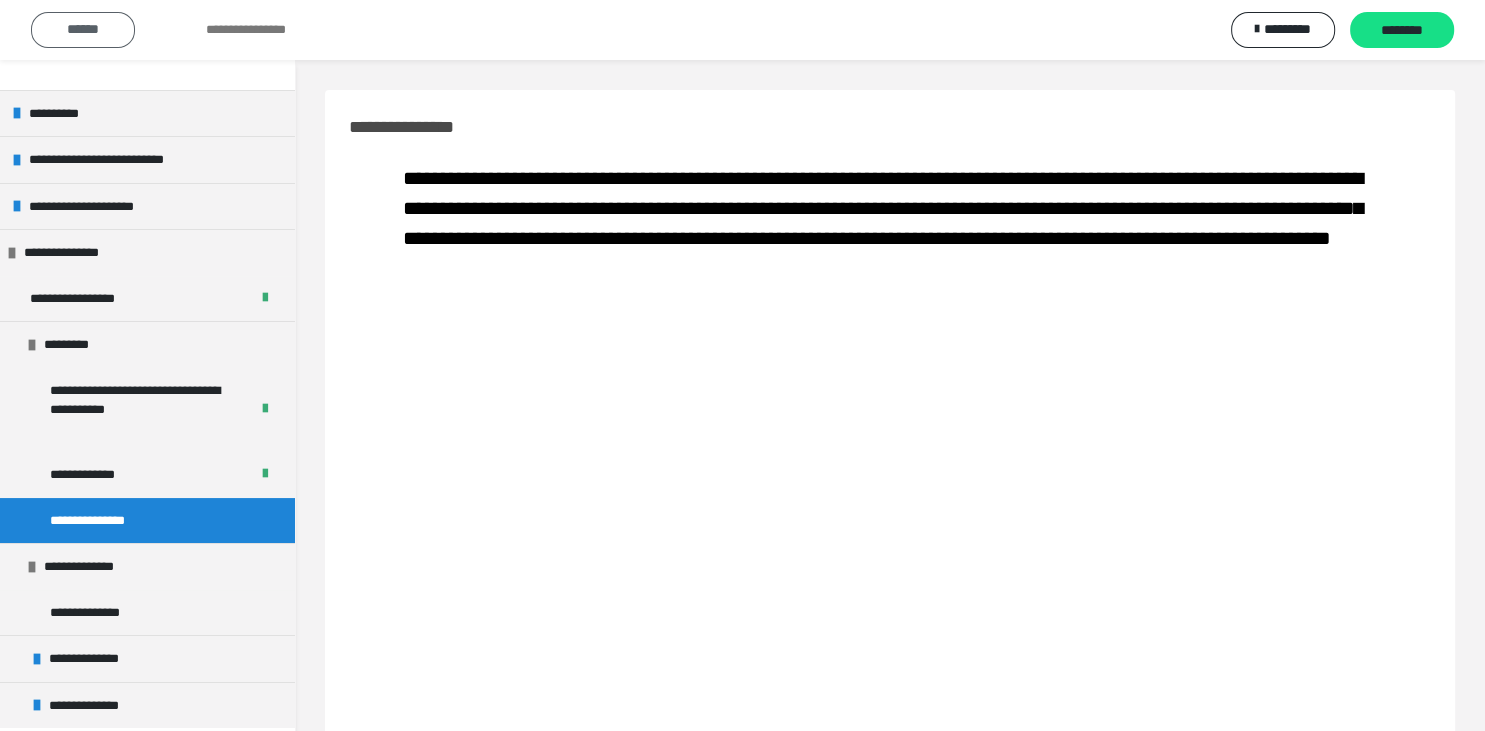 click on "******" at bounding box center [83, 29] 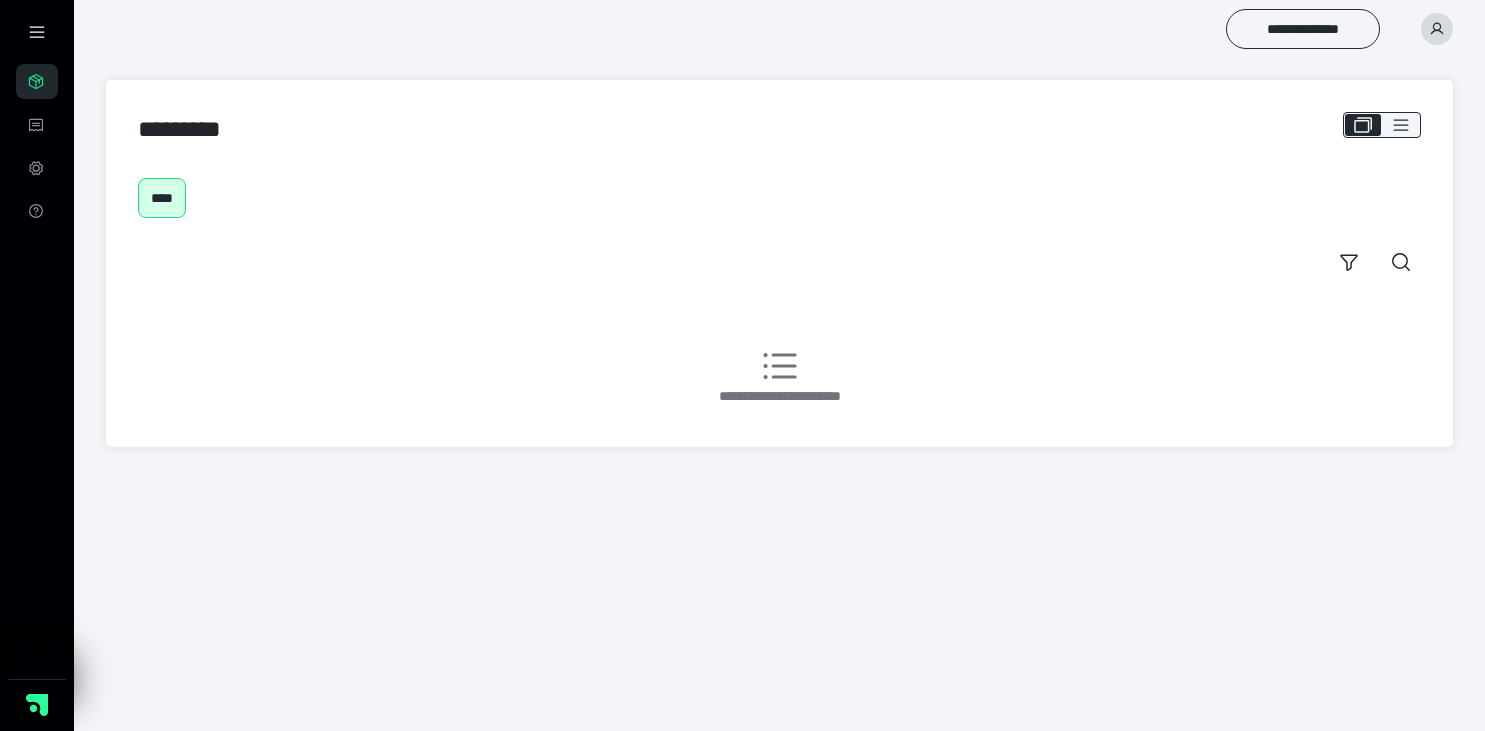 scroll, scrollTop: 0, scrollLeft: 0, axis: both 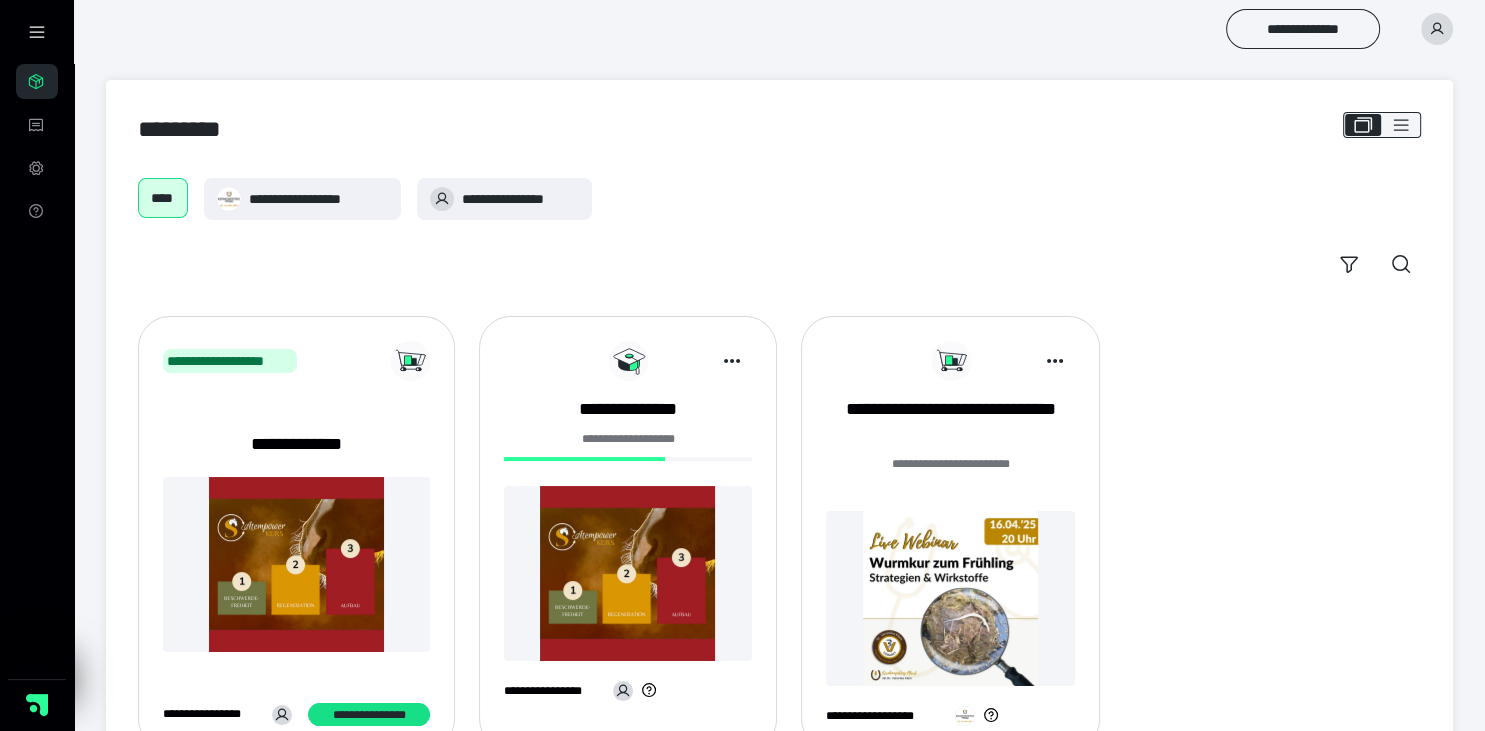 click at bounding box center (1437, 29) 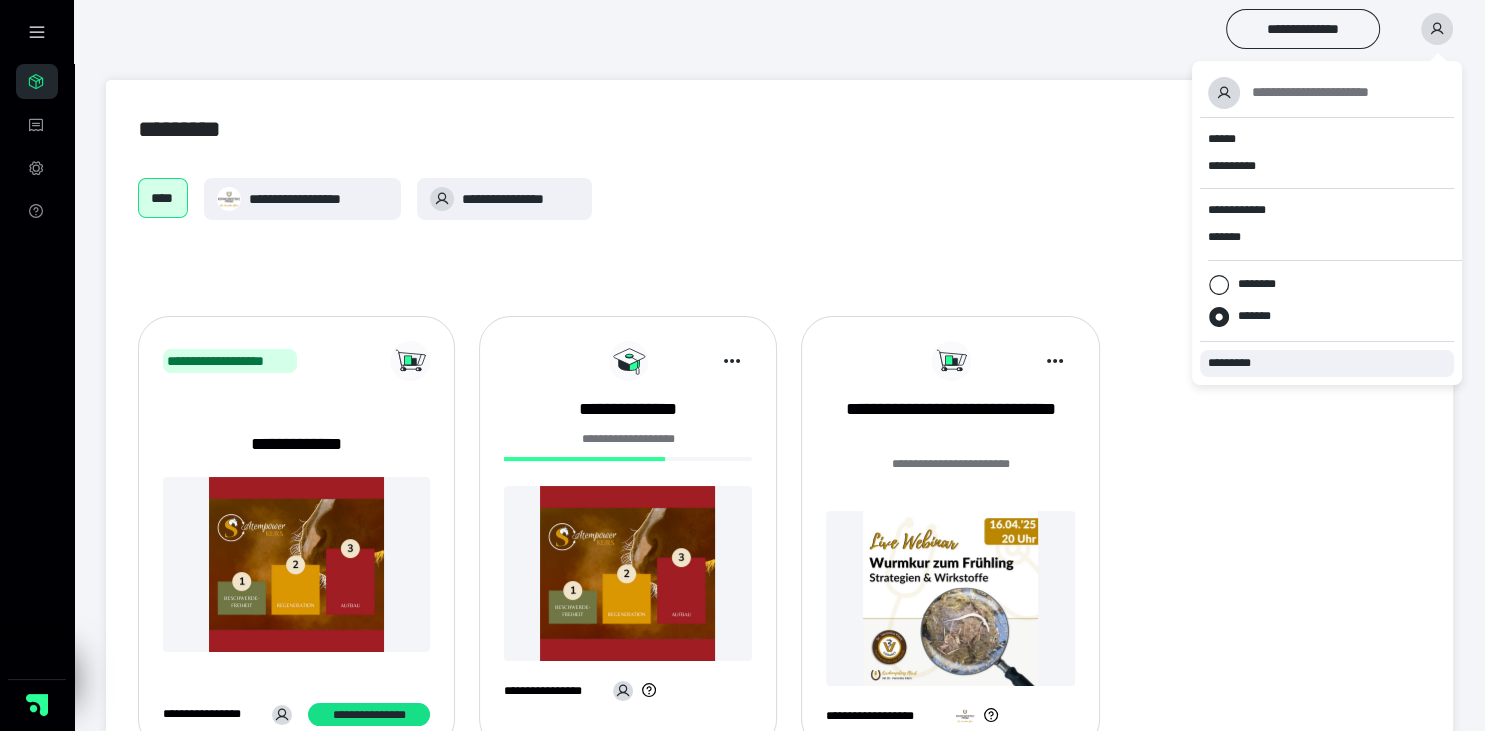 click on "*********" at bounding box center [1238, 363] 